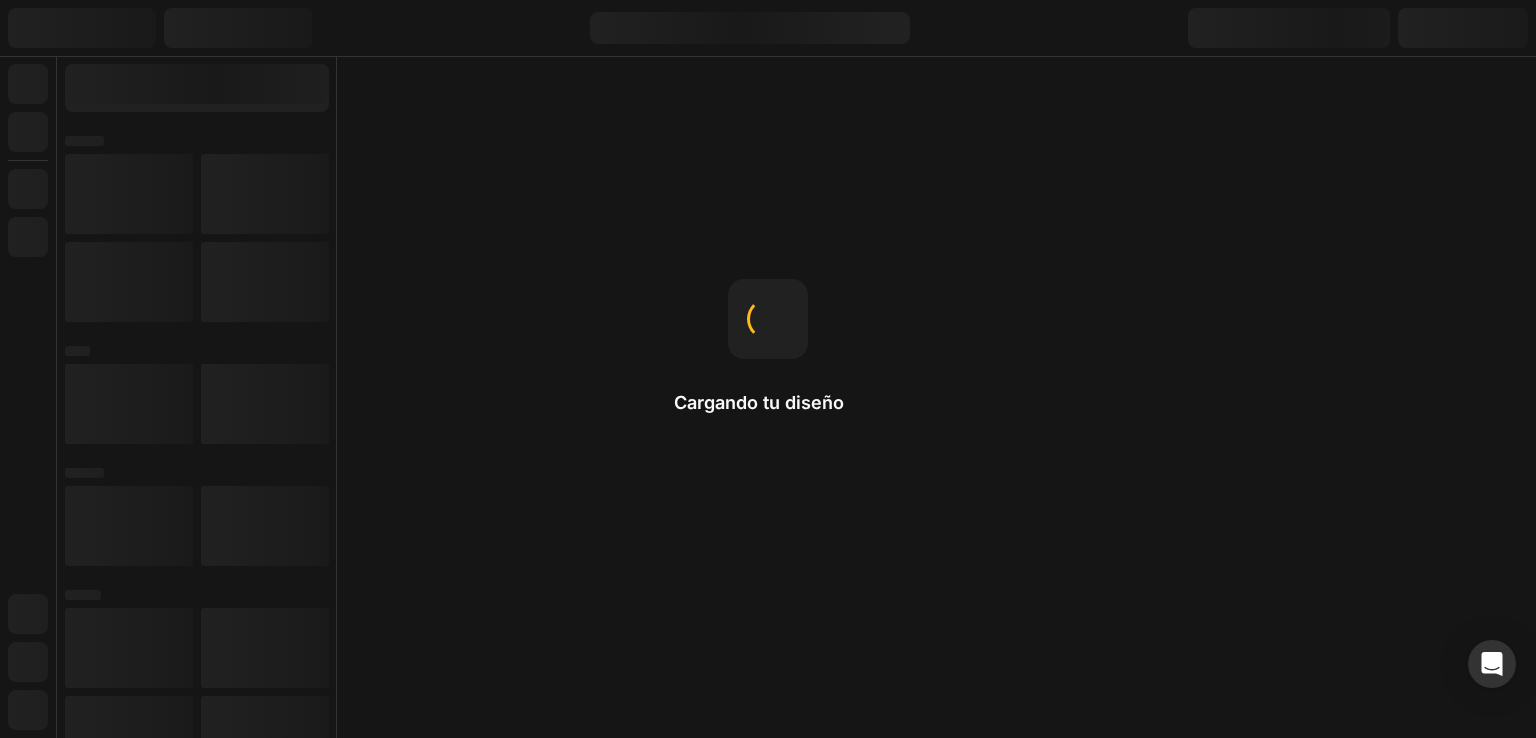 scroll, scrollTop: 0, scrollLeft: 0, axis: both 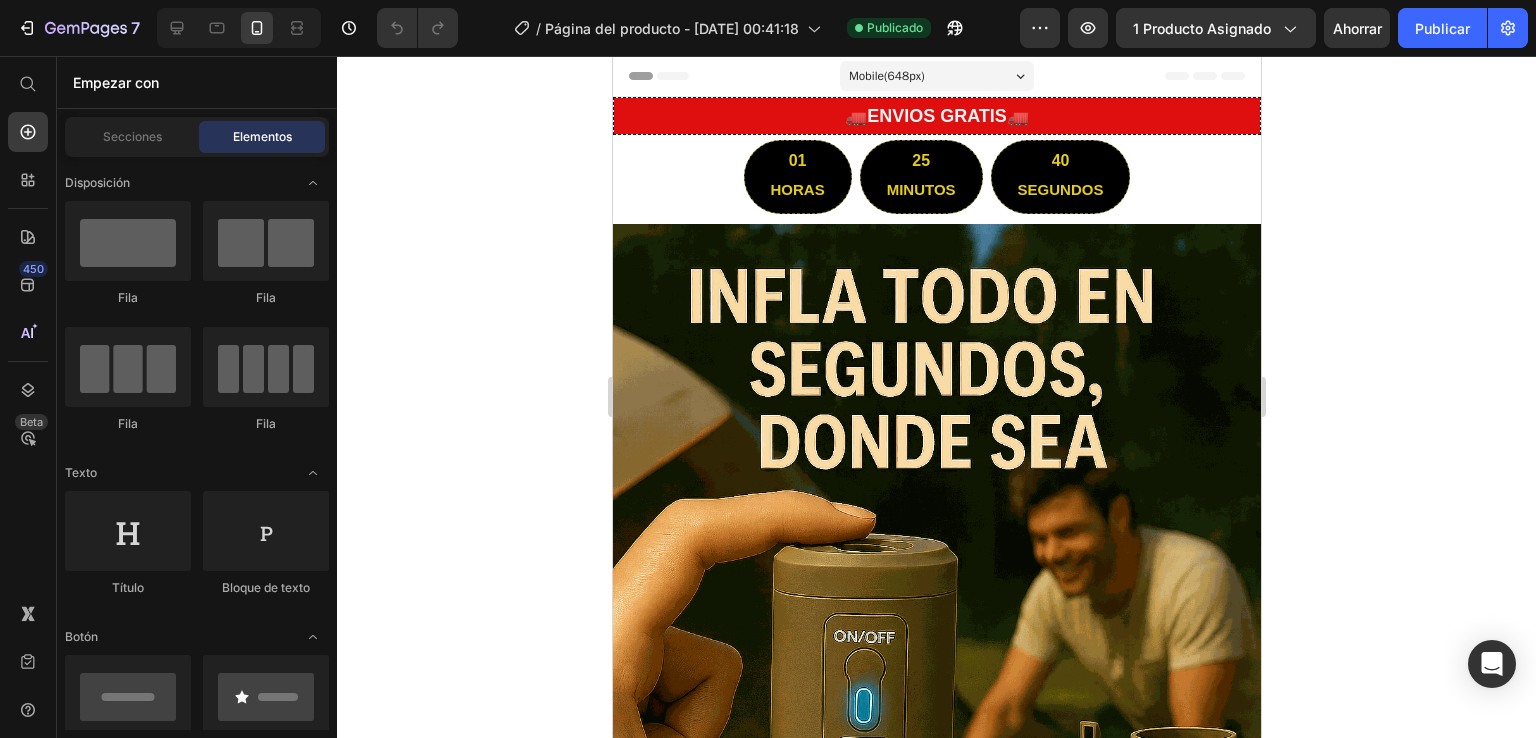 click 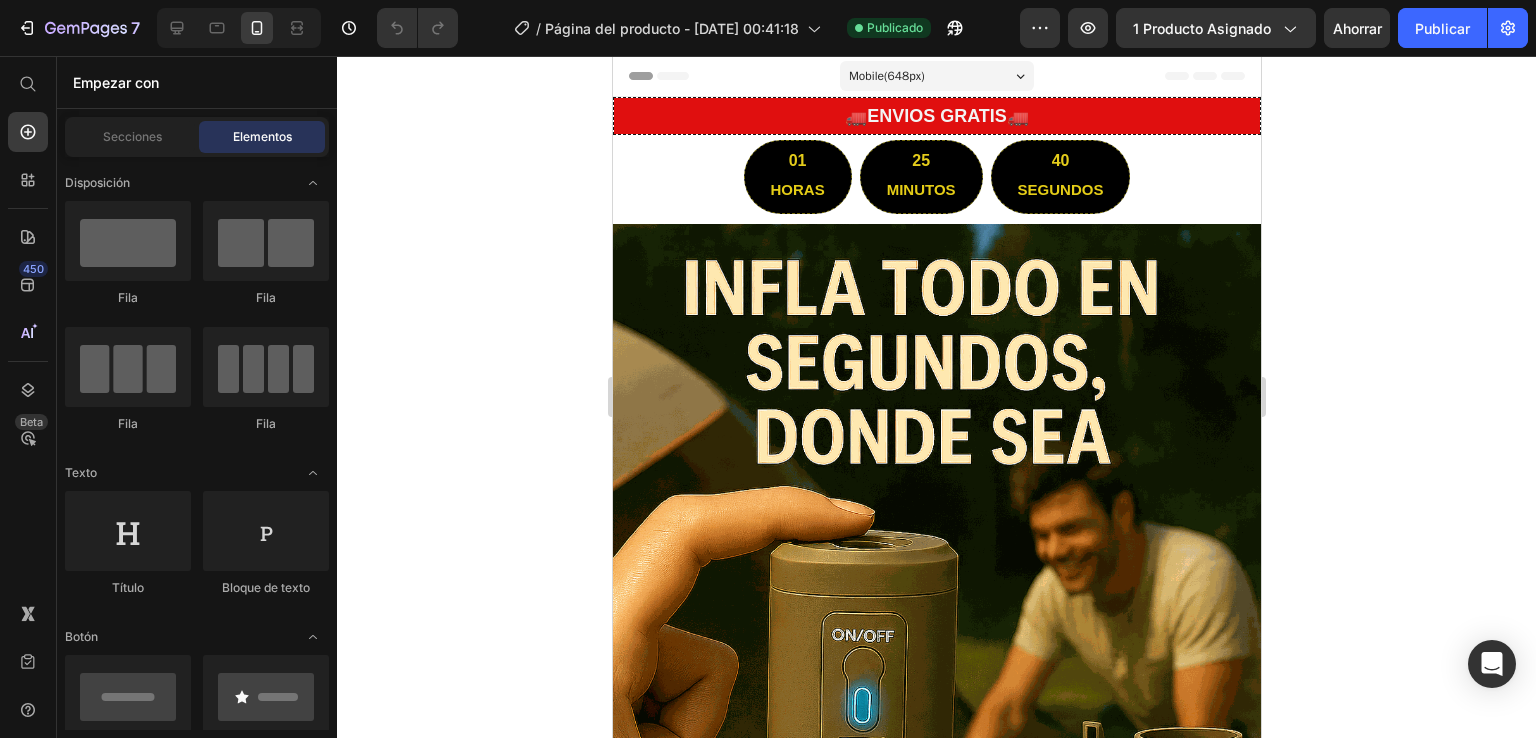 drag, startPoint x: 1459, startPoint y: 304, endPoint x: 1357, endPoint y: 361, distance: 116.846054 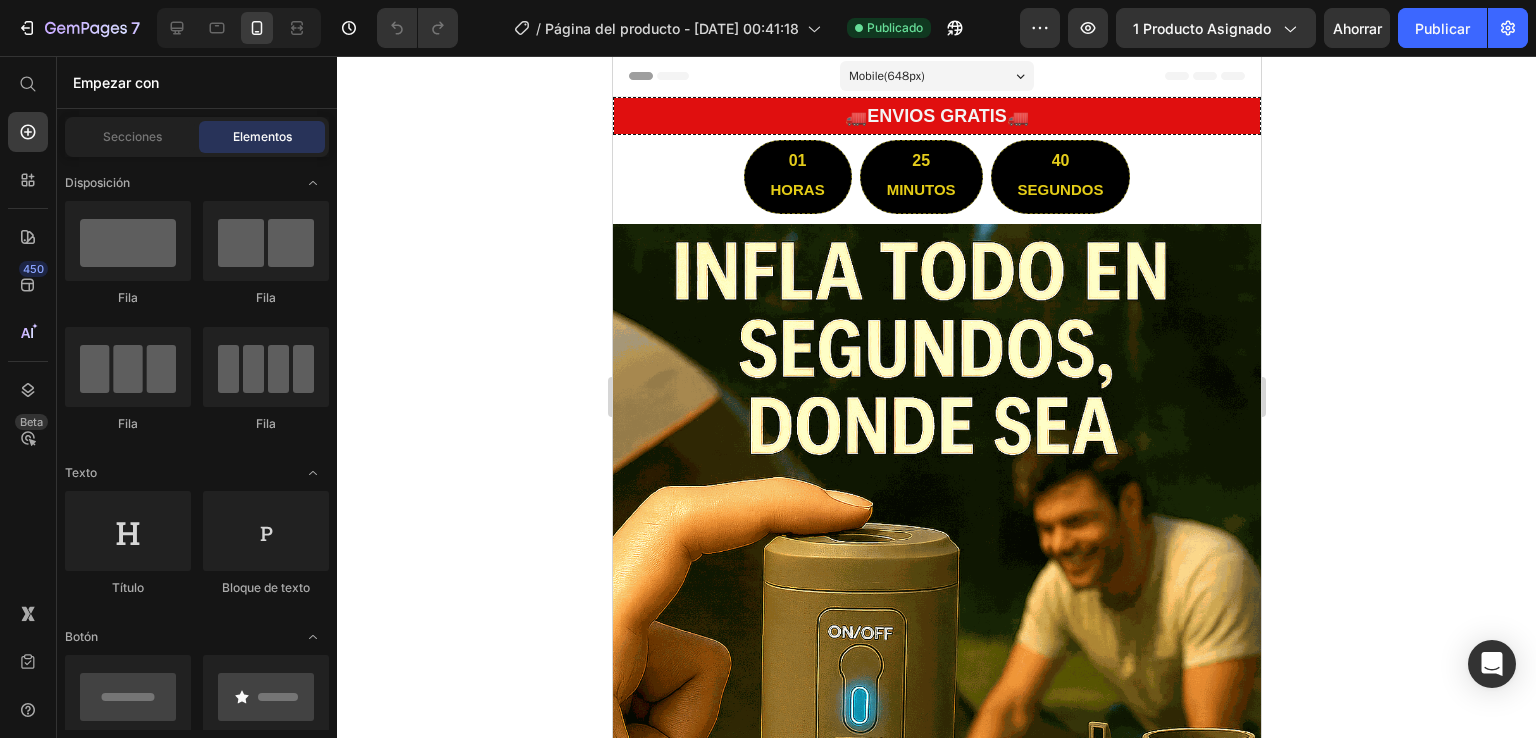 click 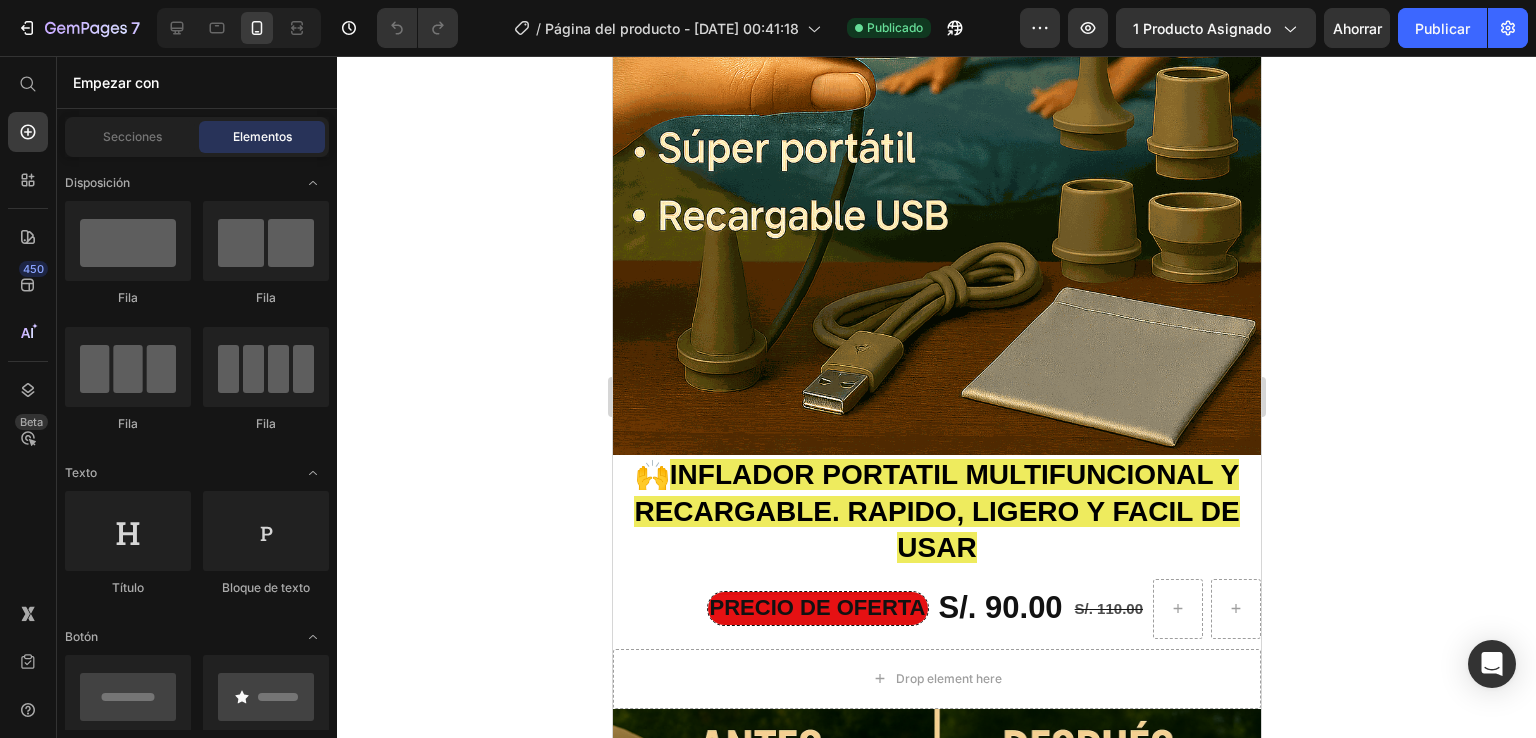 scroll, scrollTop: 846, scrollLeft: 0, axis: vertical 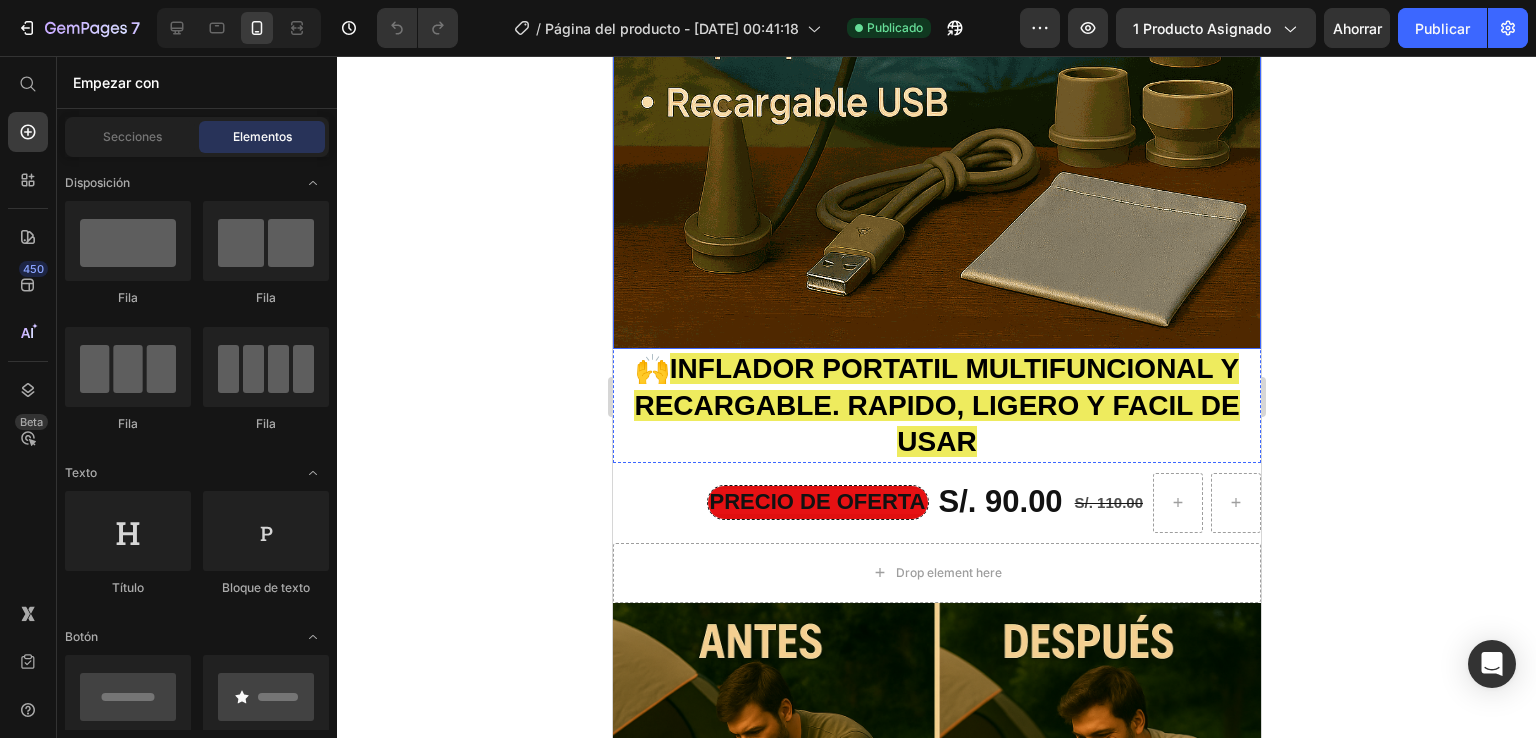 click at bounding box center [936, -137] 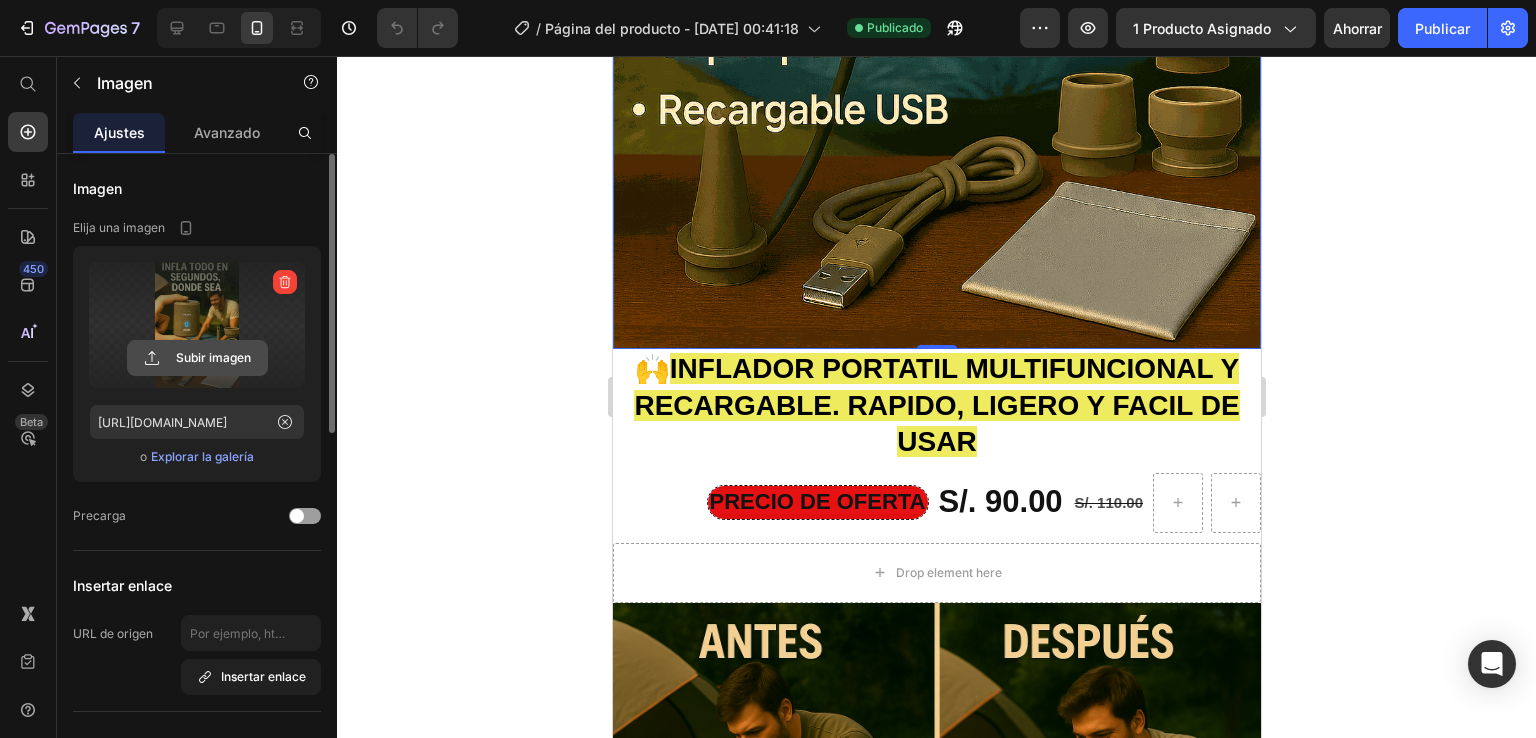 click 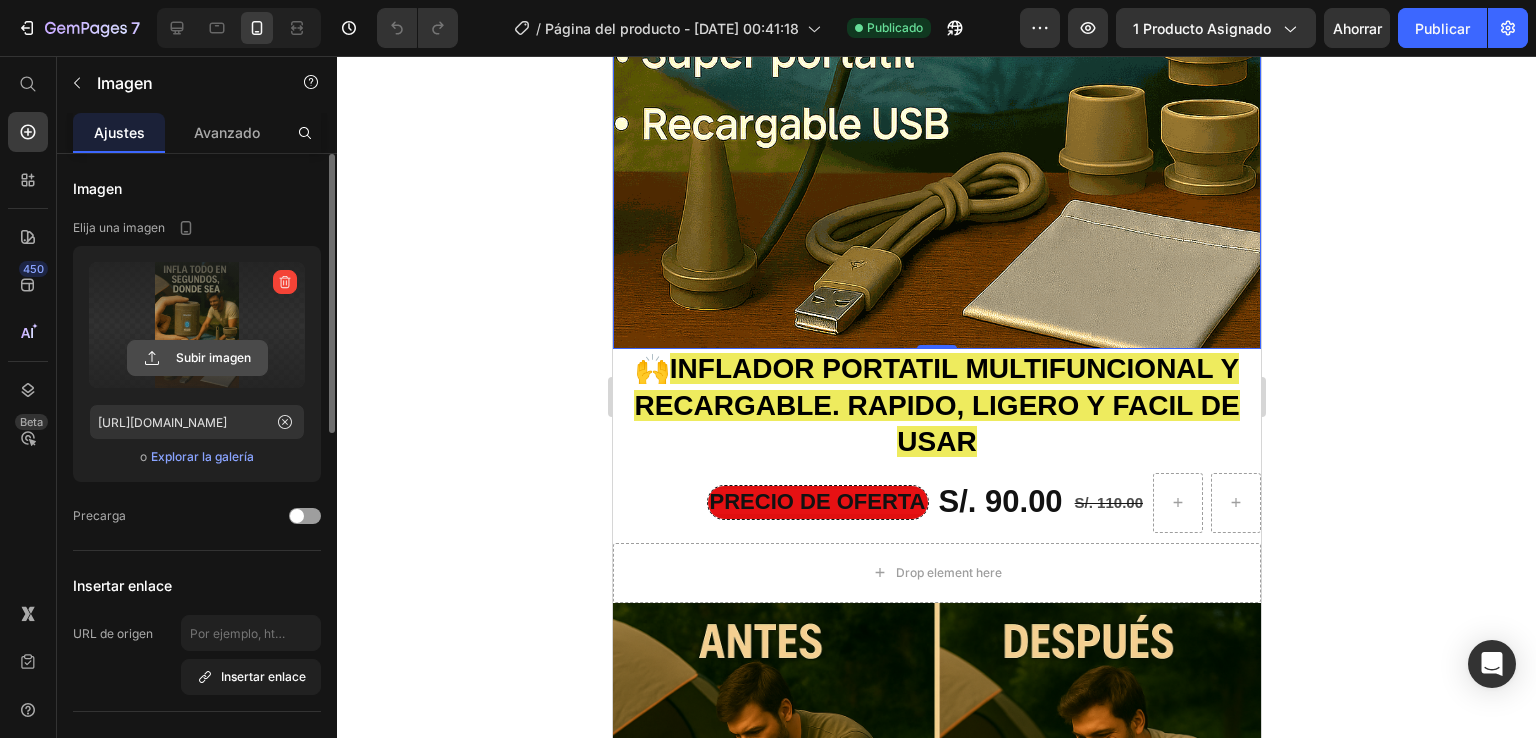 type on "C:\fakepath\imagen_inflador_shopify_full_effects.gif" 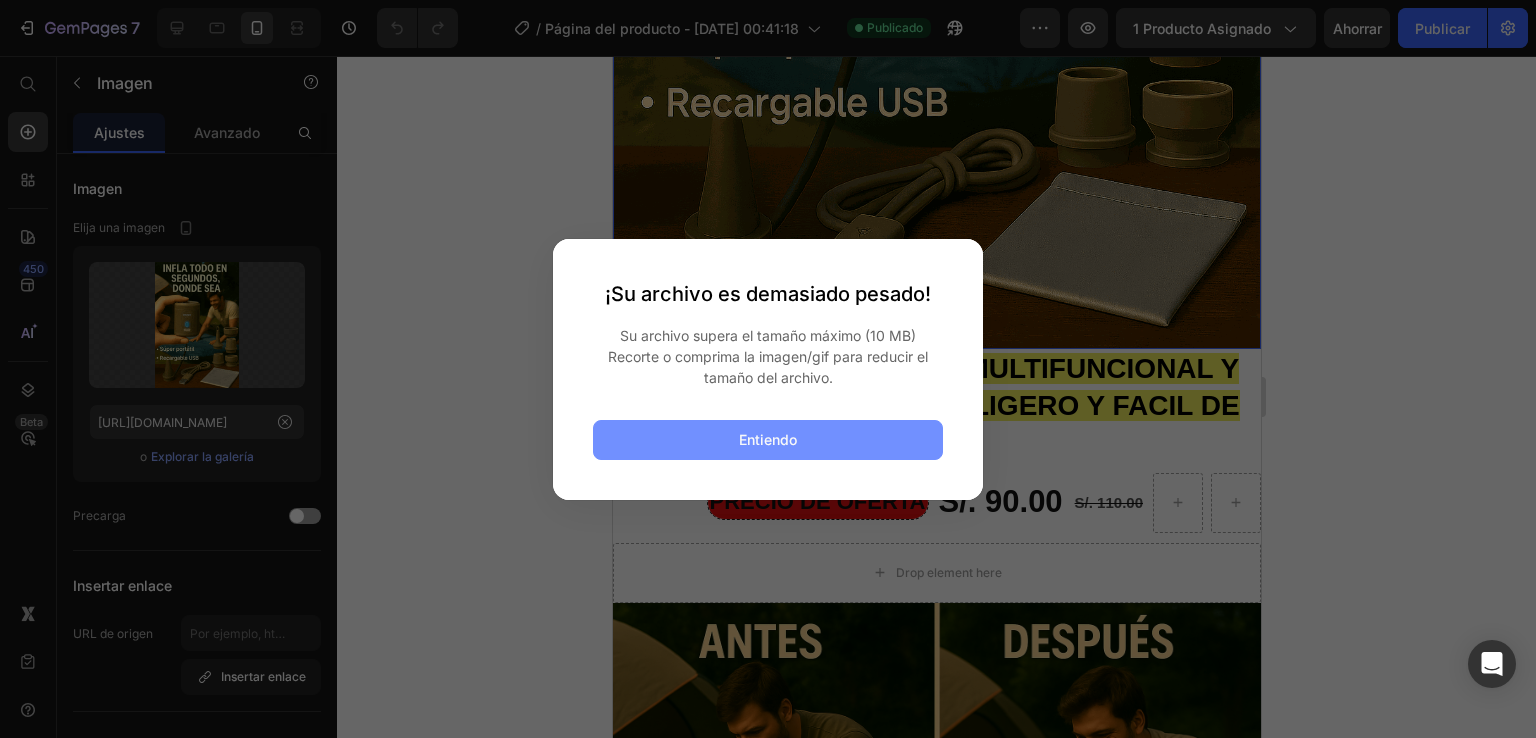 click on "Entiendo" at bounding box center (768, 440) 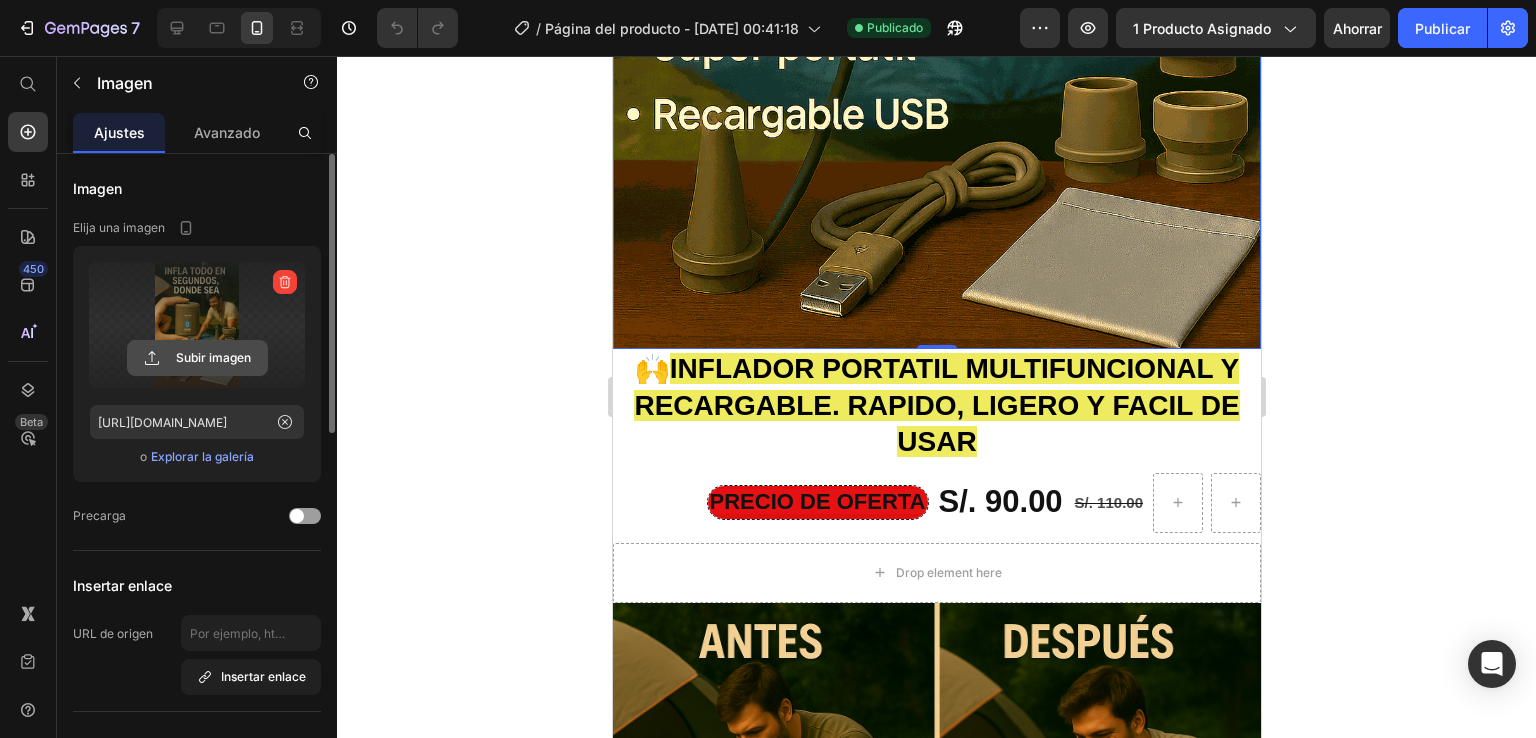 click 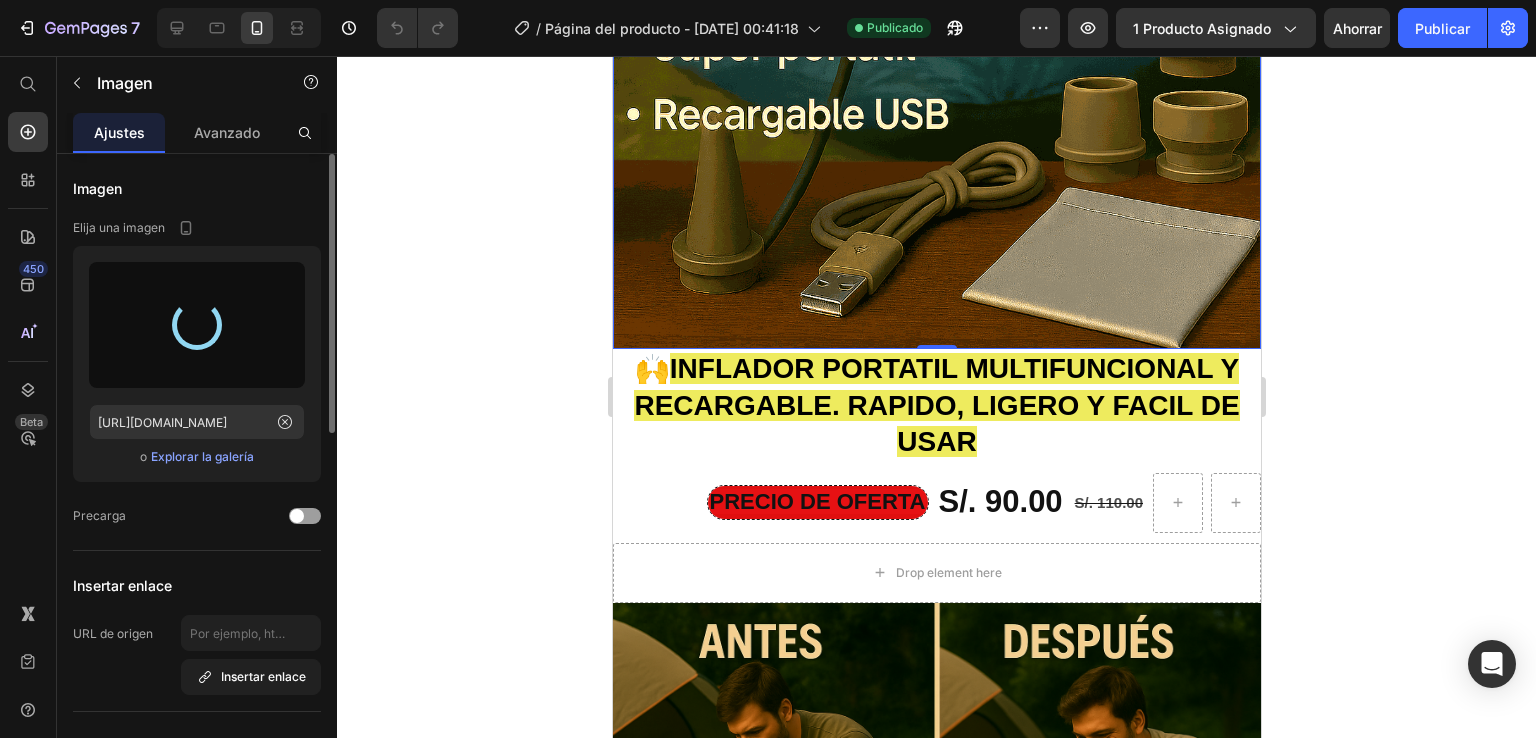 type on "[URL][DOMAIN_NAME]" 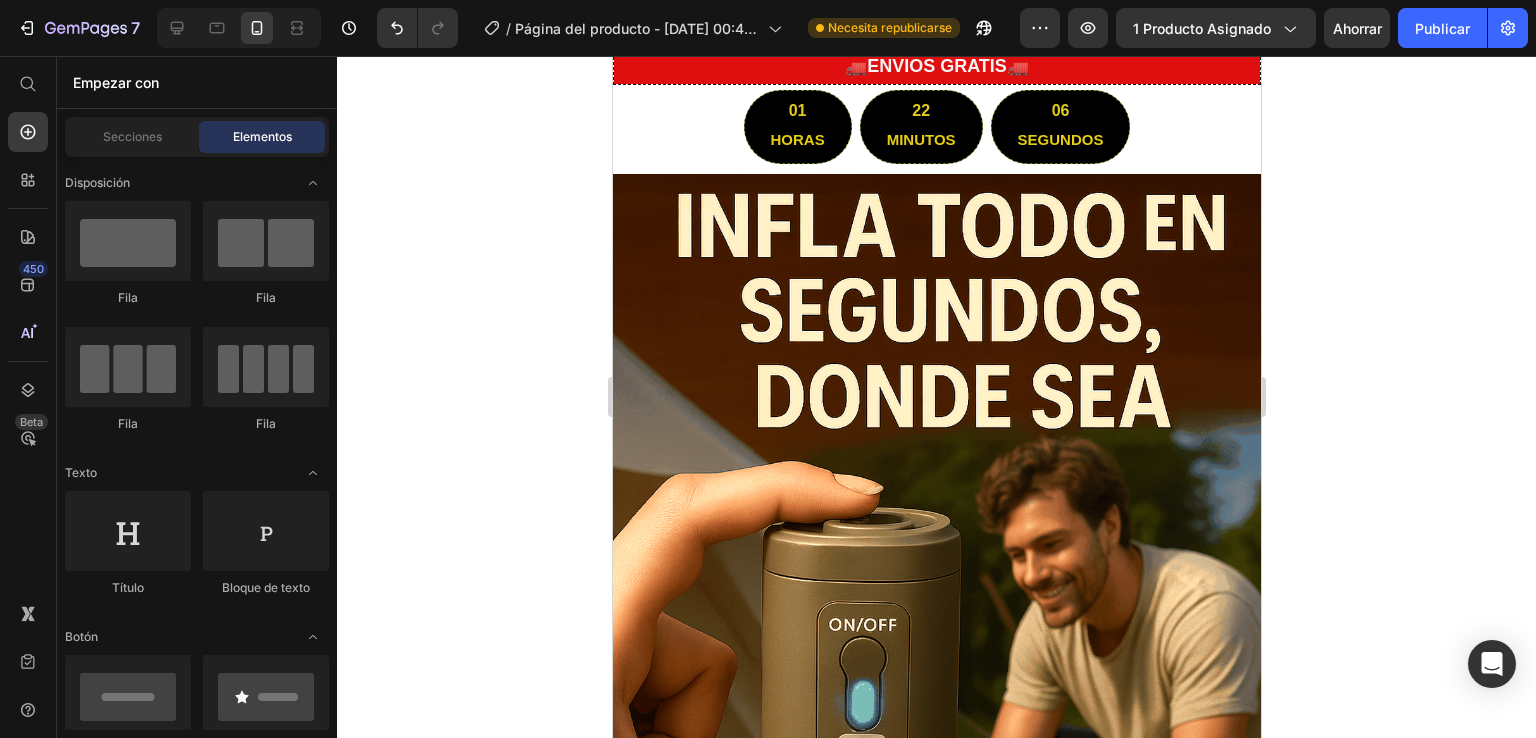 scroll, scrollTop: 25, scrollLeft: 0, axis: vertical 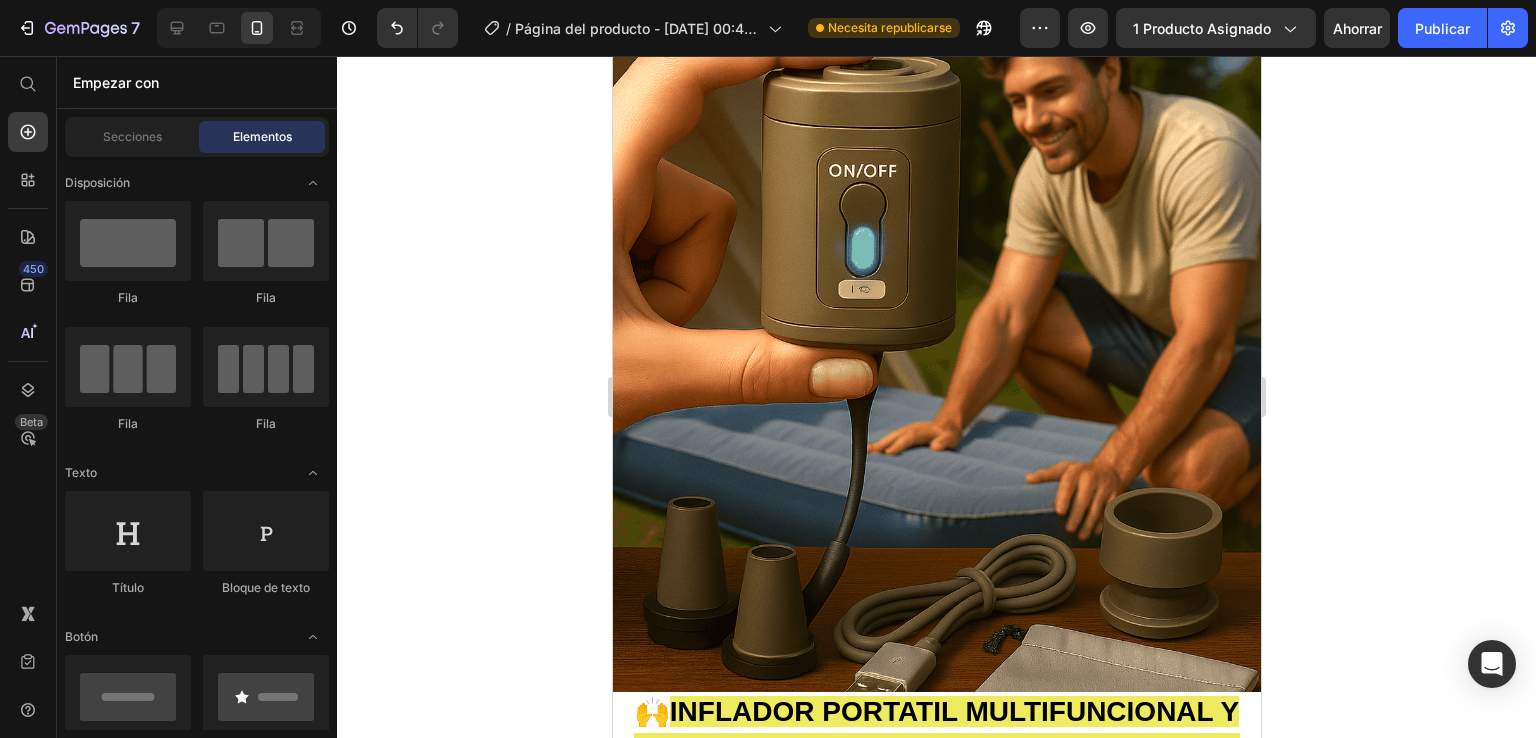 click 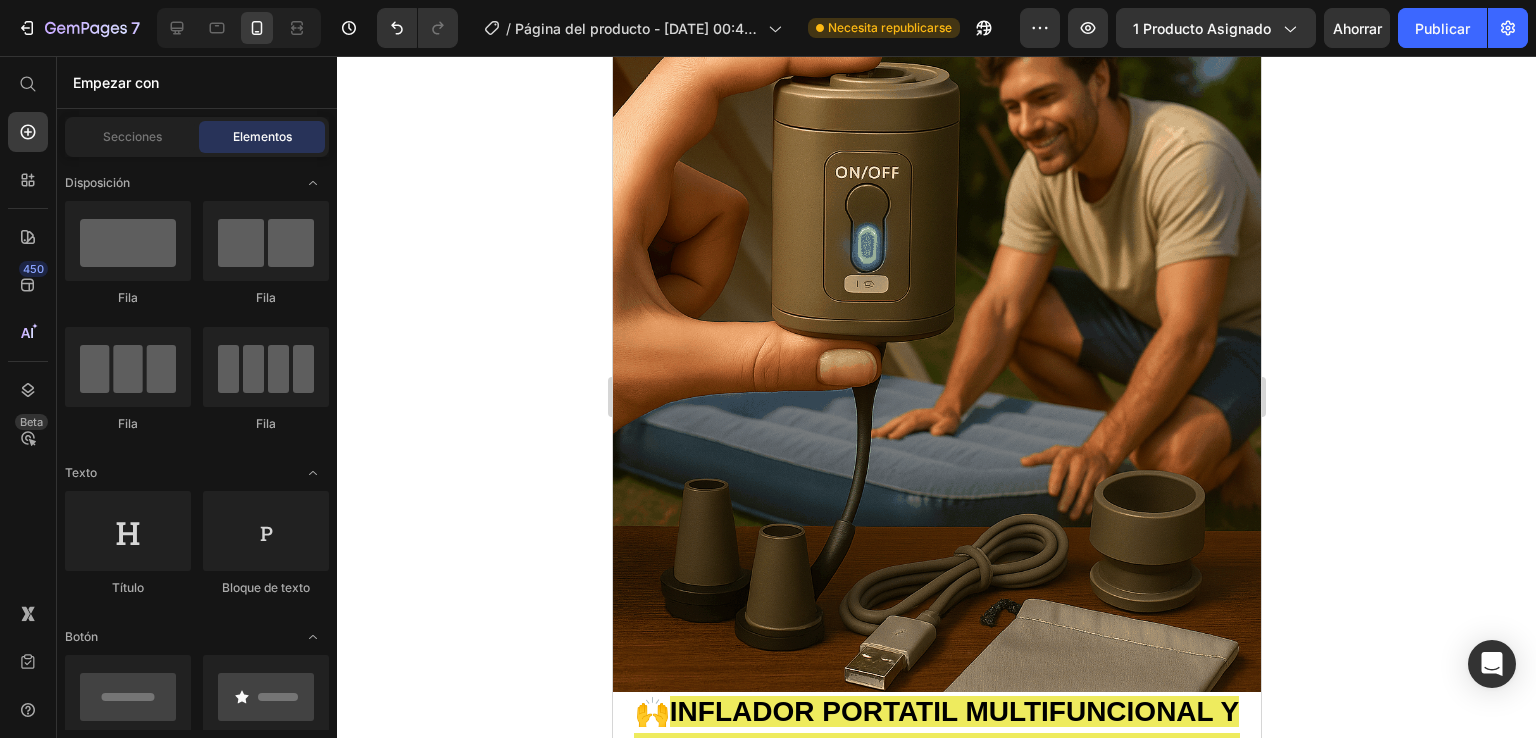drag, startPoint x: 1283, startPoint y: 115, endPoint x: 1291, endPoint y: 132, distance: 18.788294 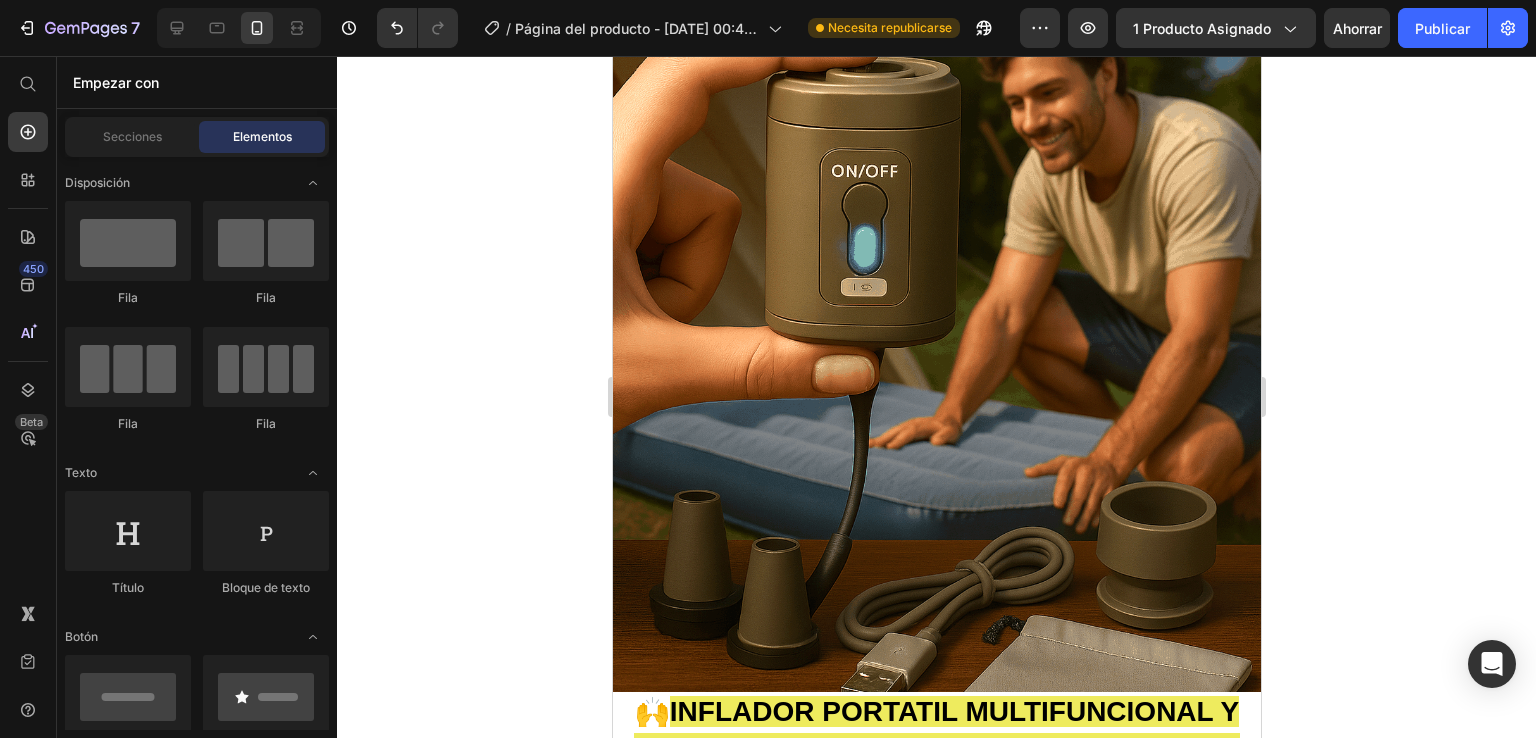 click 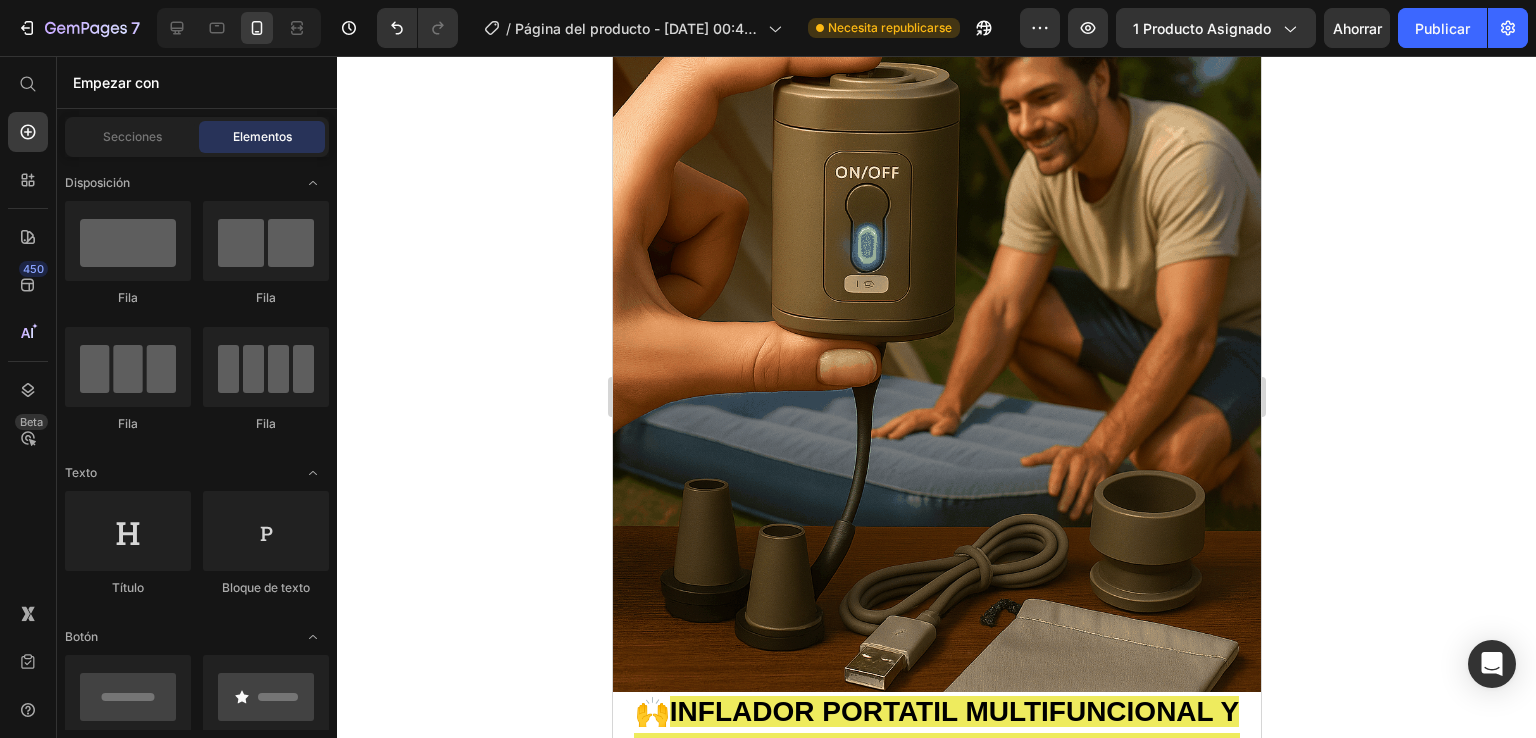click 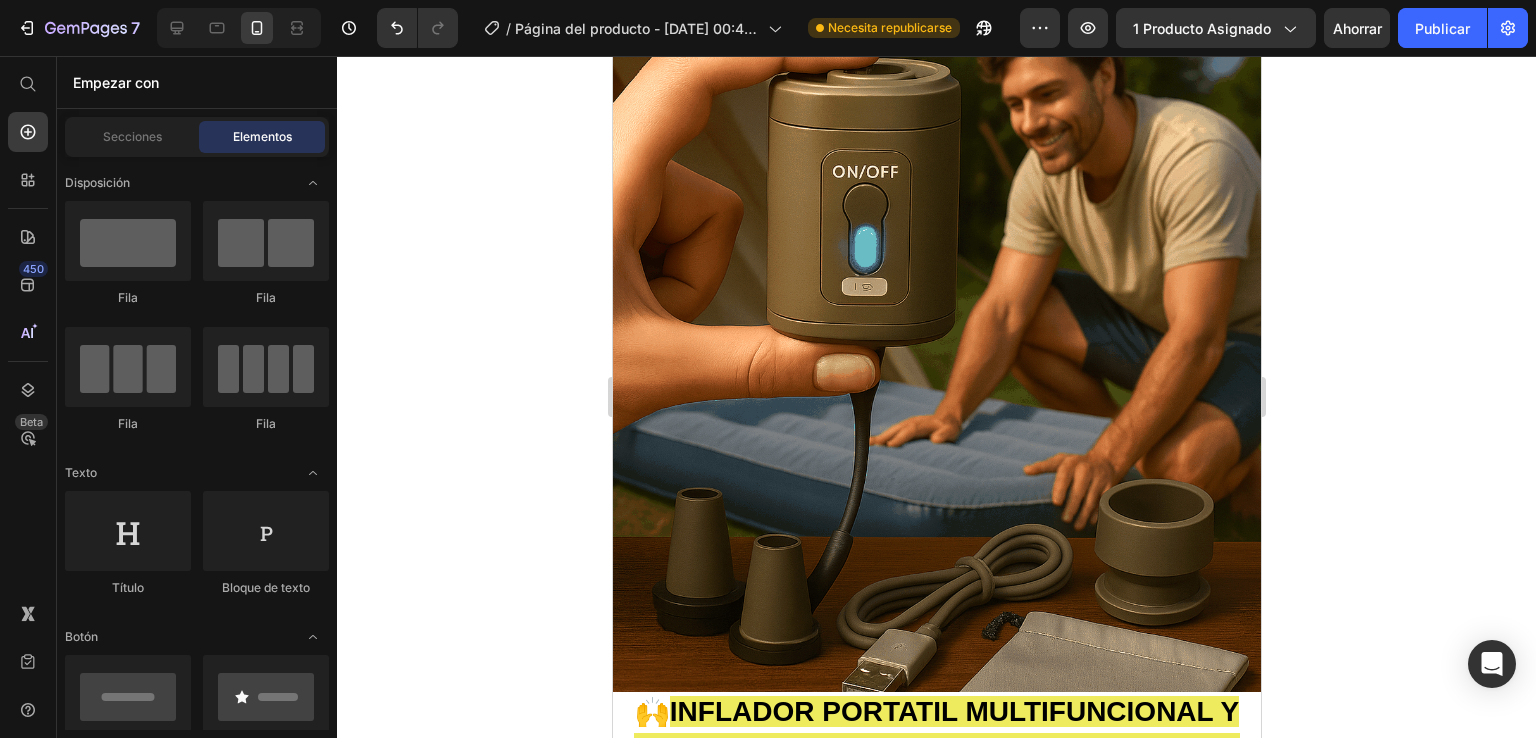 click 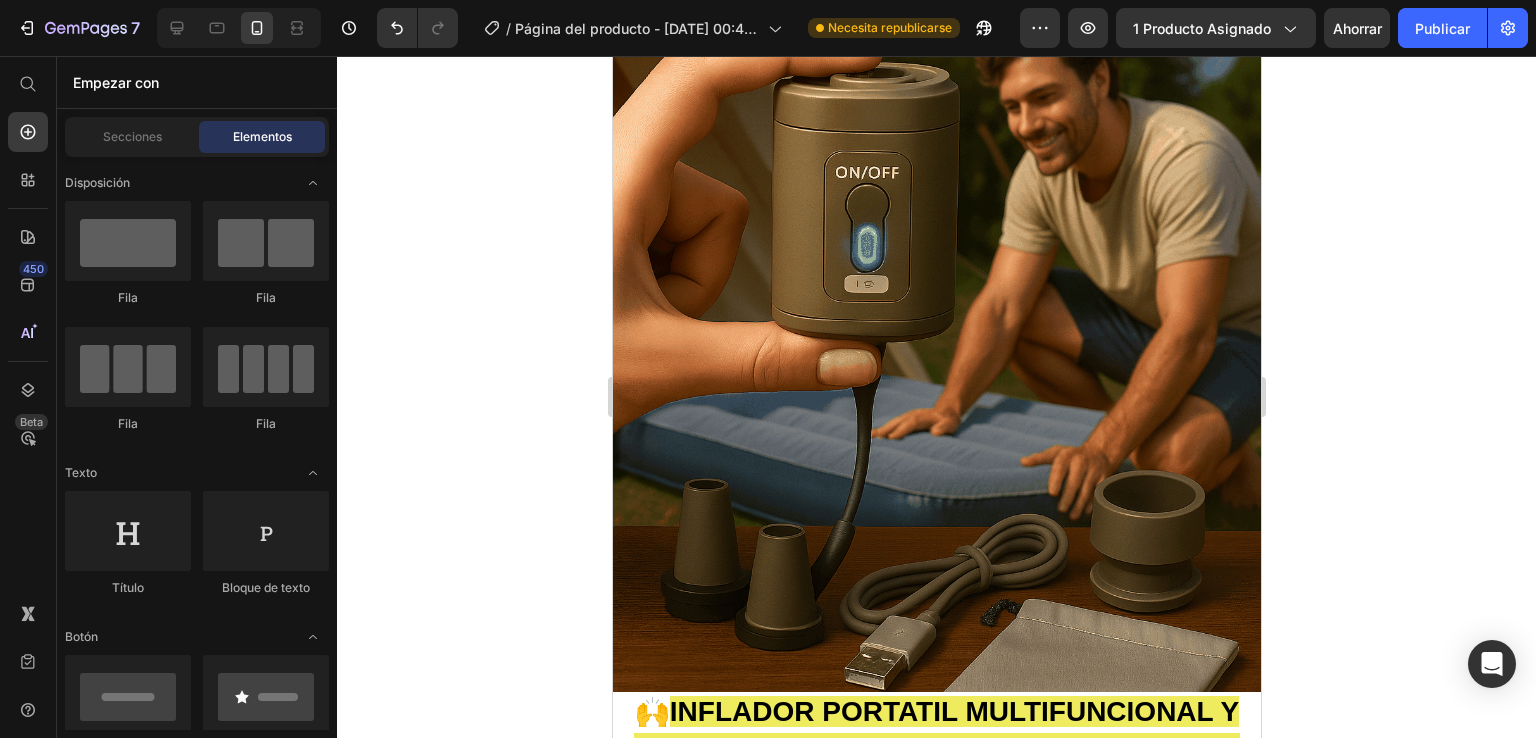 click 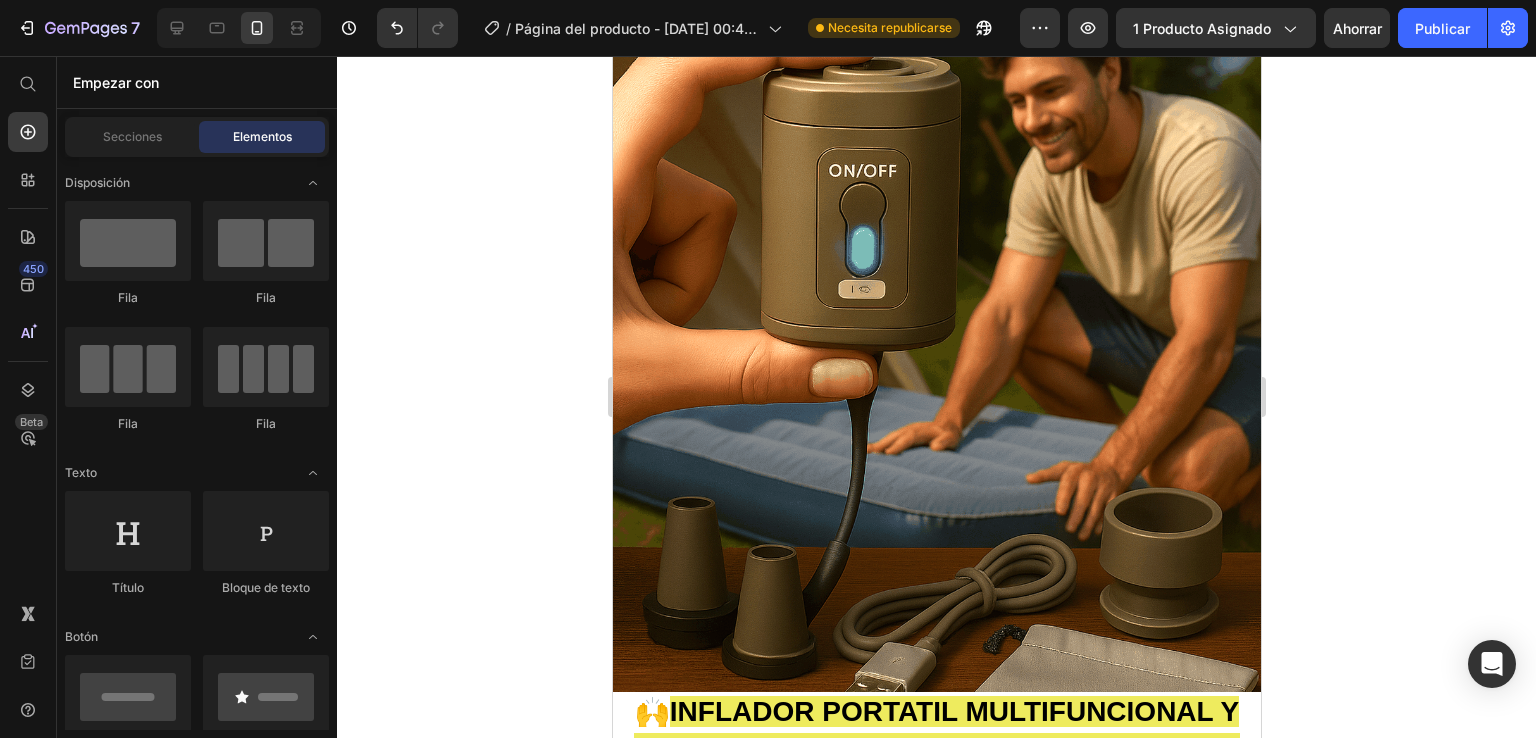 drag, startPoint x: 1295, startPoint y: 167, endPoint x: 1295, endPoint y: 183, distance: 16 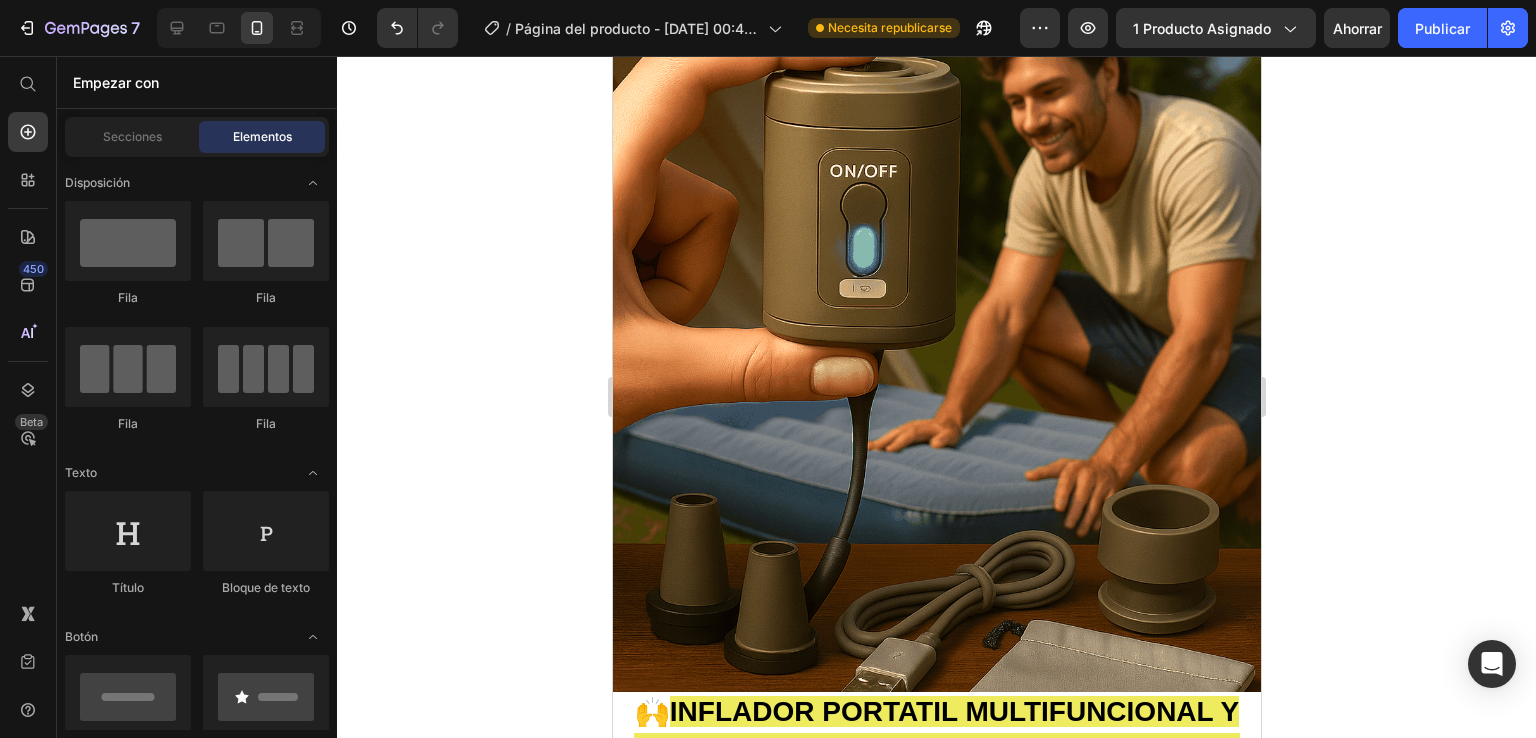 click 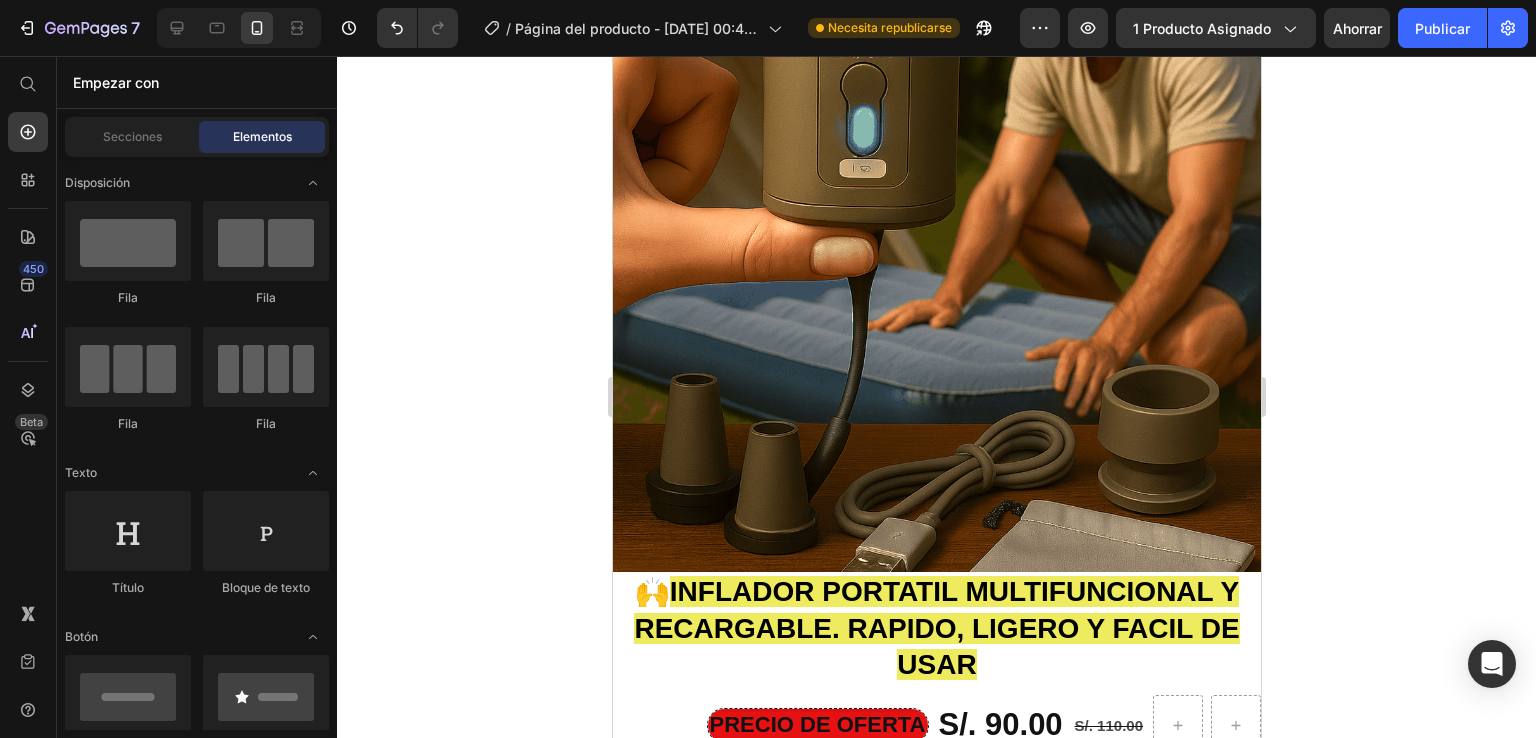 scroll, scrollTop: 599, scrollLeft: 0, axis: vertical 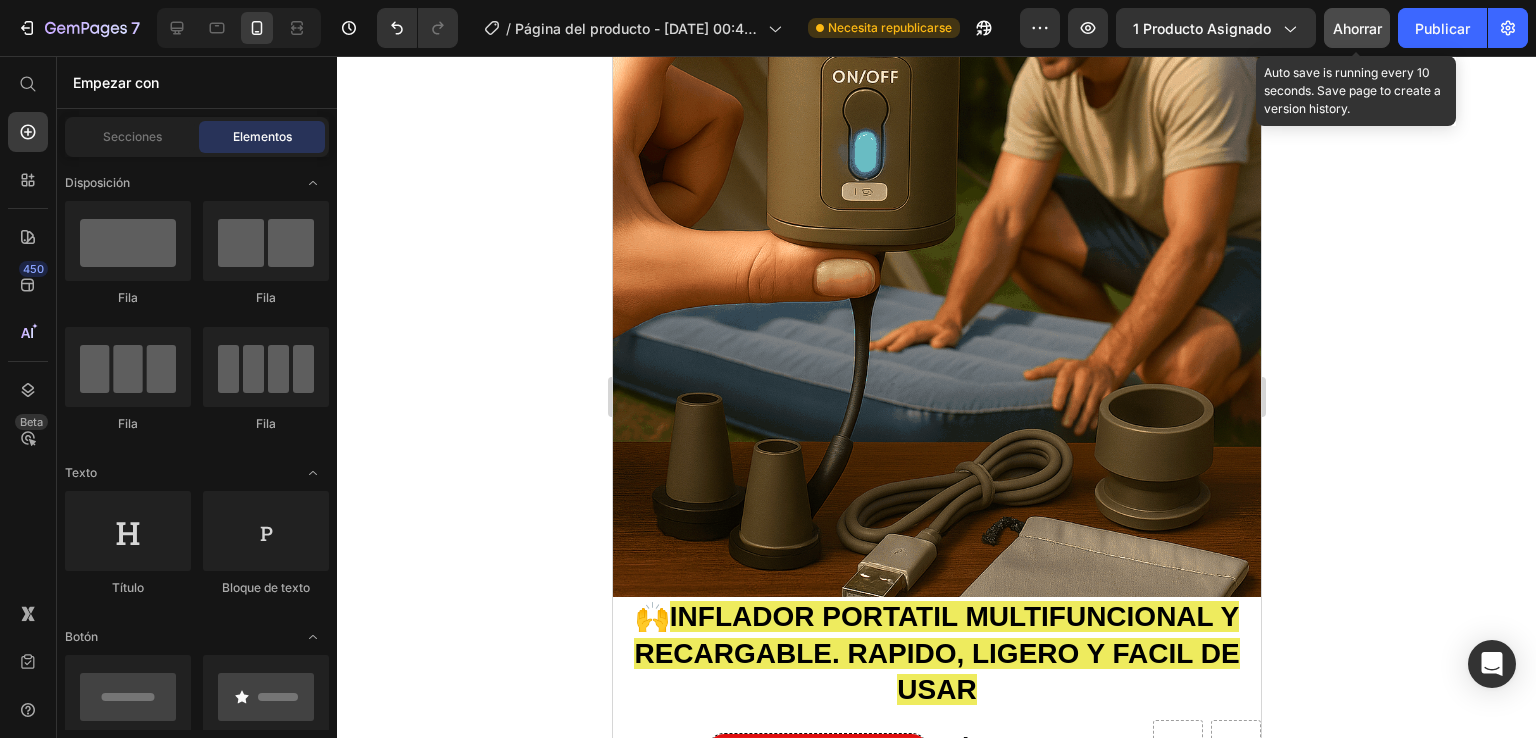 click on "Ahorrar" at bounding box center (1357, 28) 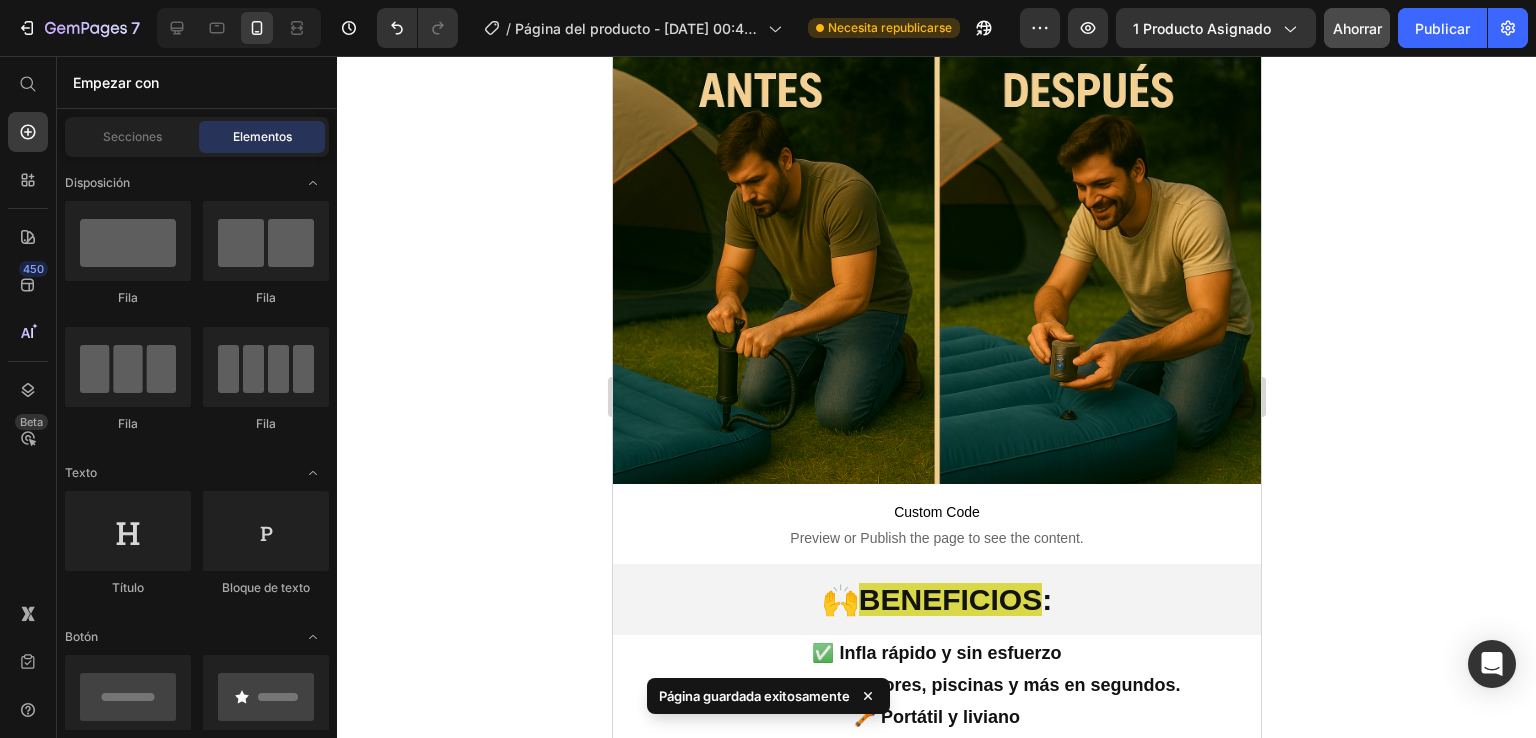 scroll, scrollTop: 1733, scrollLeft: 0, axis: vertical 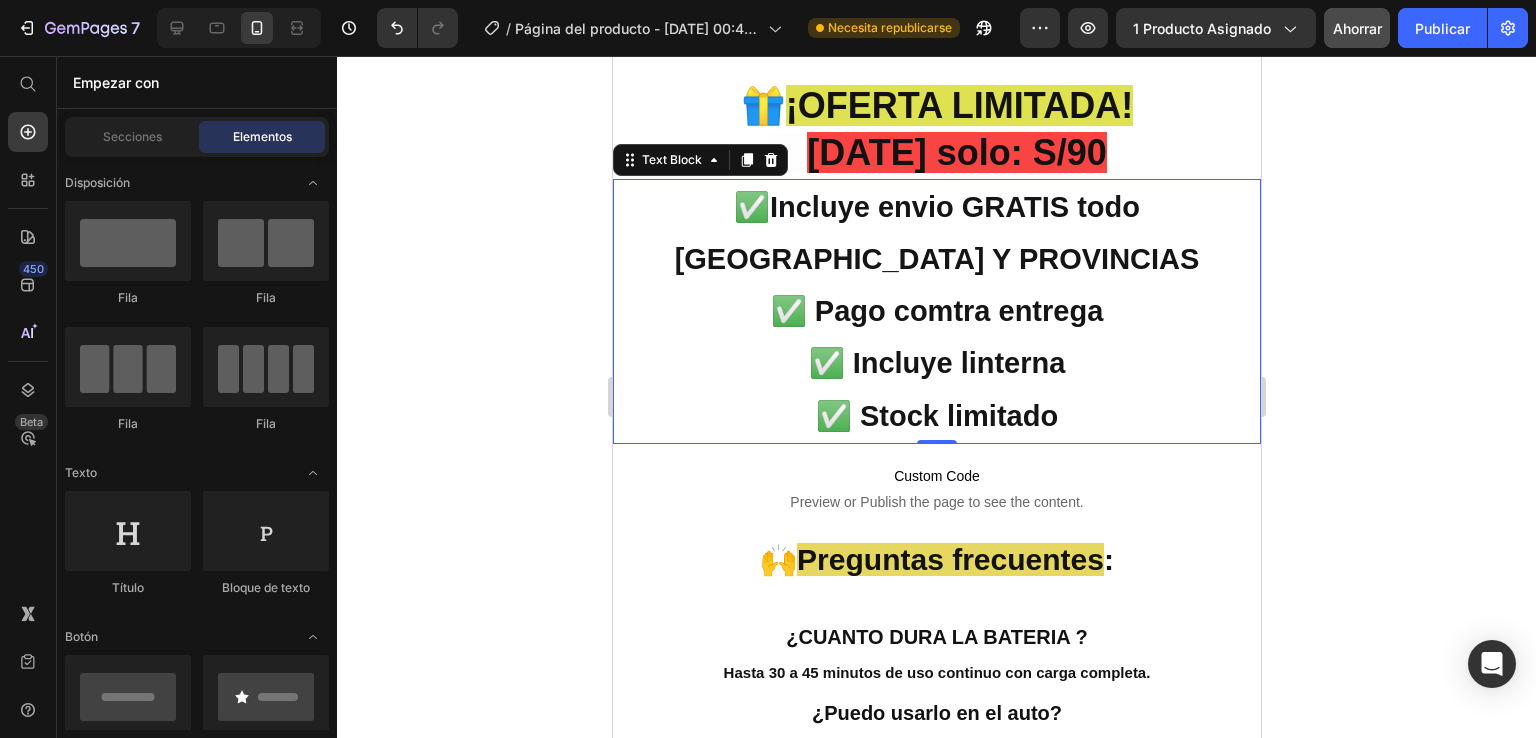 click on "✅Incluye envio GRATIS todo [GEOGRAPHIC_DATA] Y PROVINCIAS" at bounding box center (936, 233) 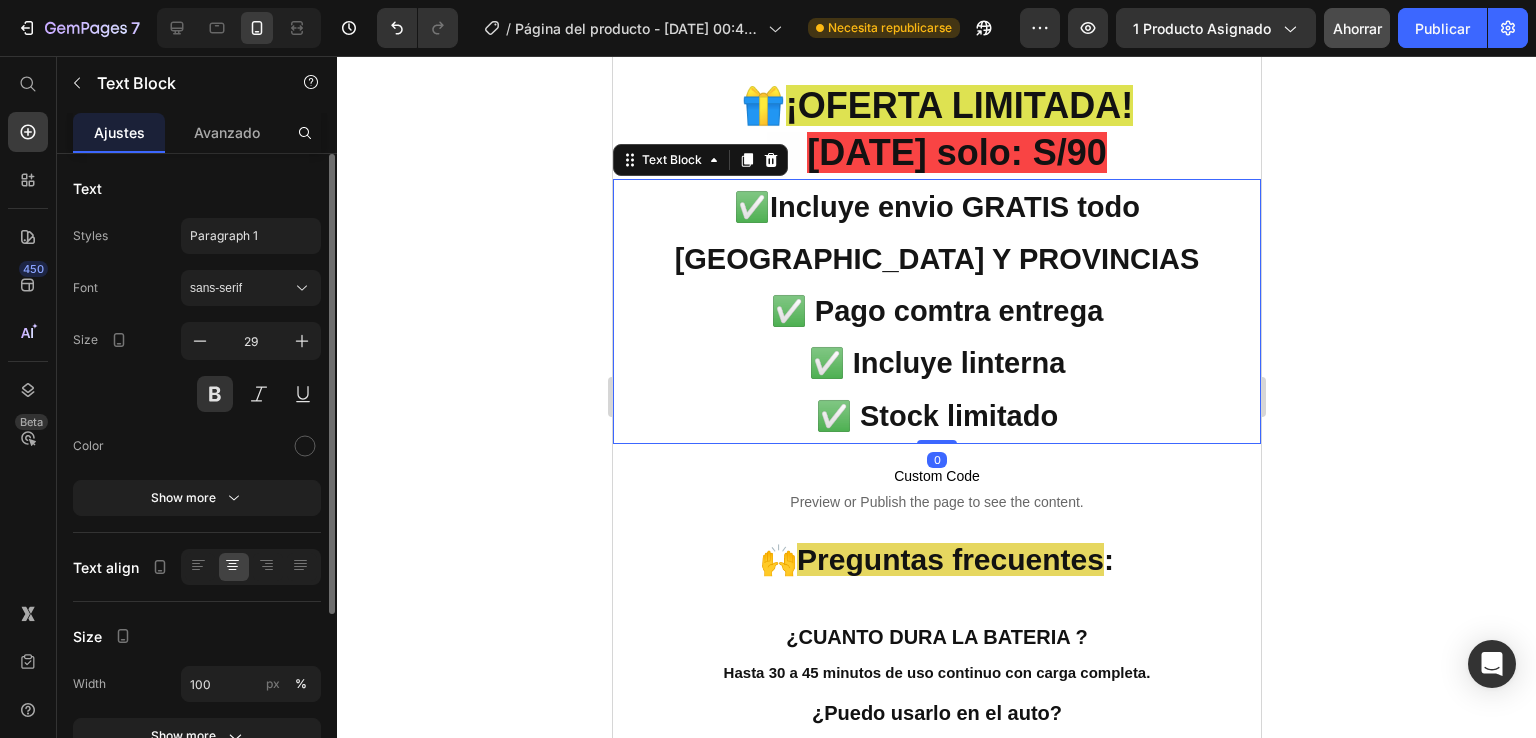 click on "✅Incluye envio GRATIS todo [GEOGRAPHIC_DATA] Y PROVINCIAS" at bounding box center (936, 233) 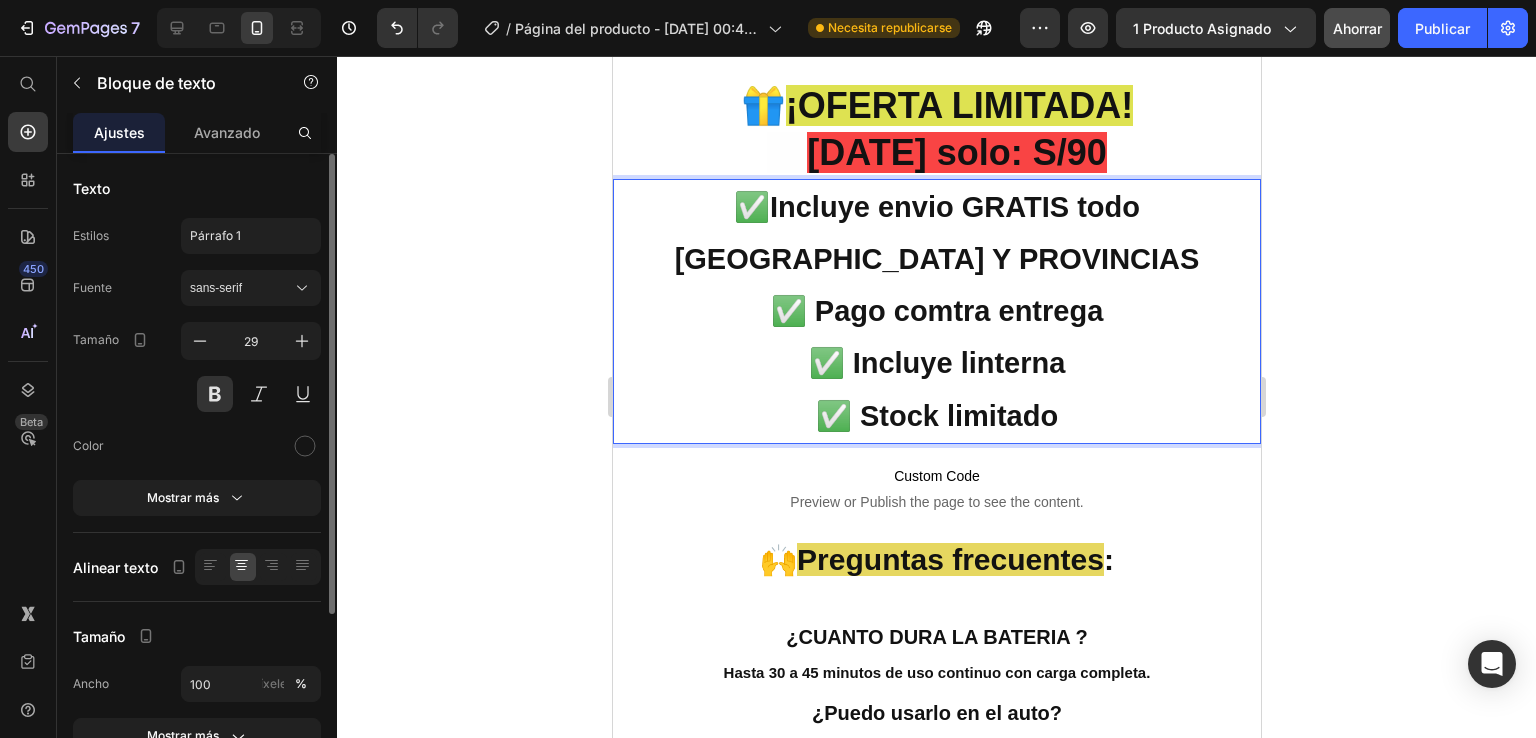 type 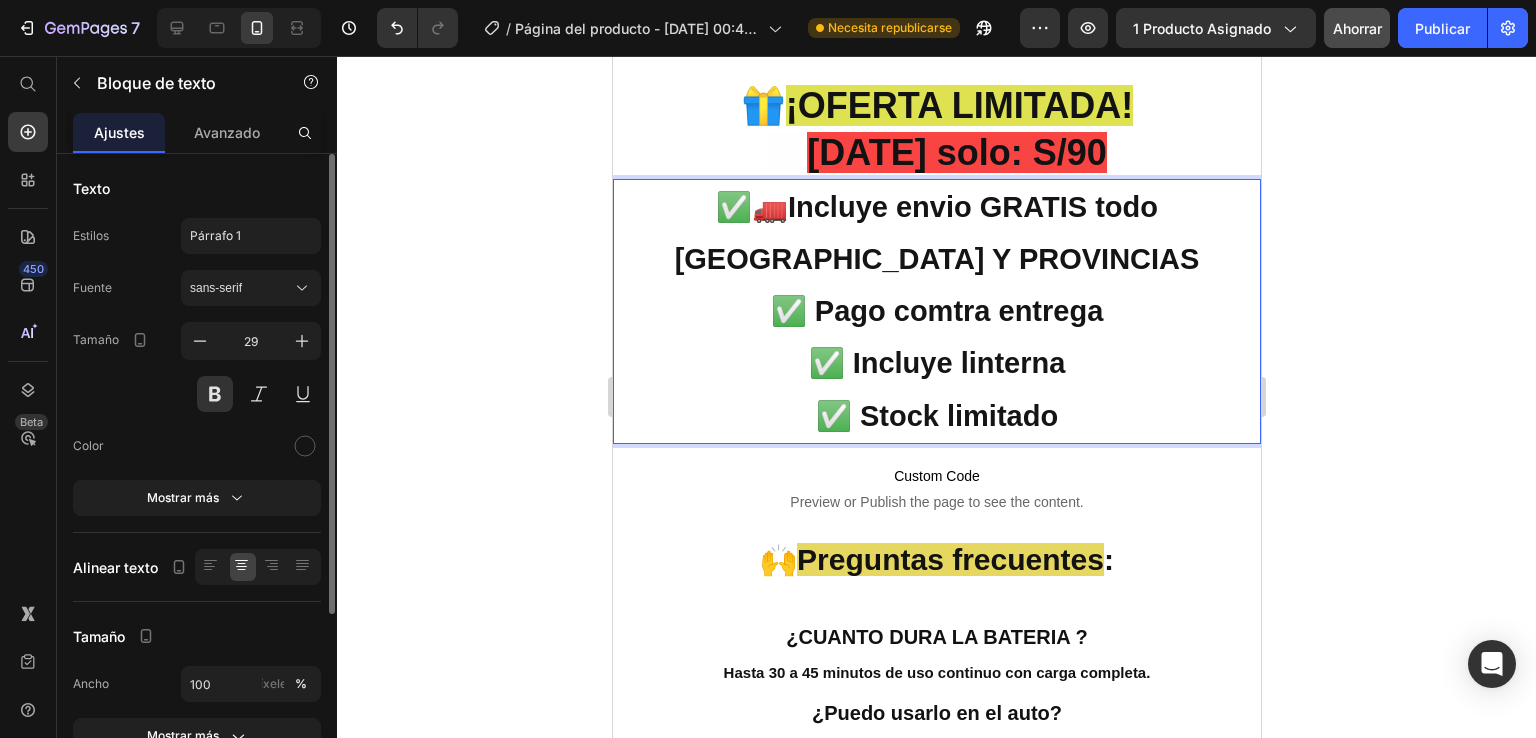 click on "✅🚛Incluye envio GRATIS todo [GEOGRAPHIC_DATA] Y PROVINCIAS" at bounding box center (936, 233) 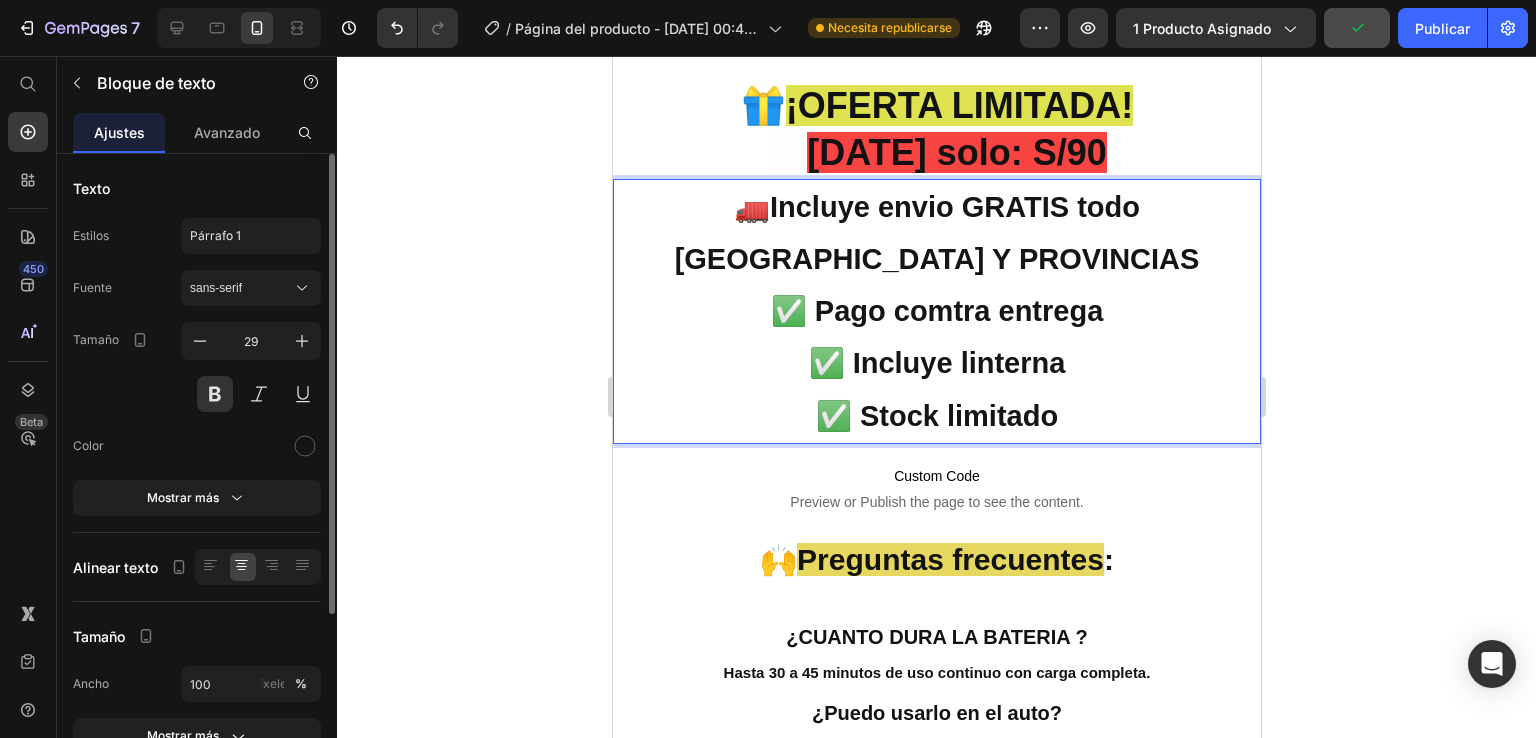 click on "✅ Pago comtra entrega ✅ Incluye linterna ✅ Stock limitado" at bounding box center (936, 363) 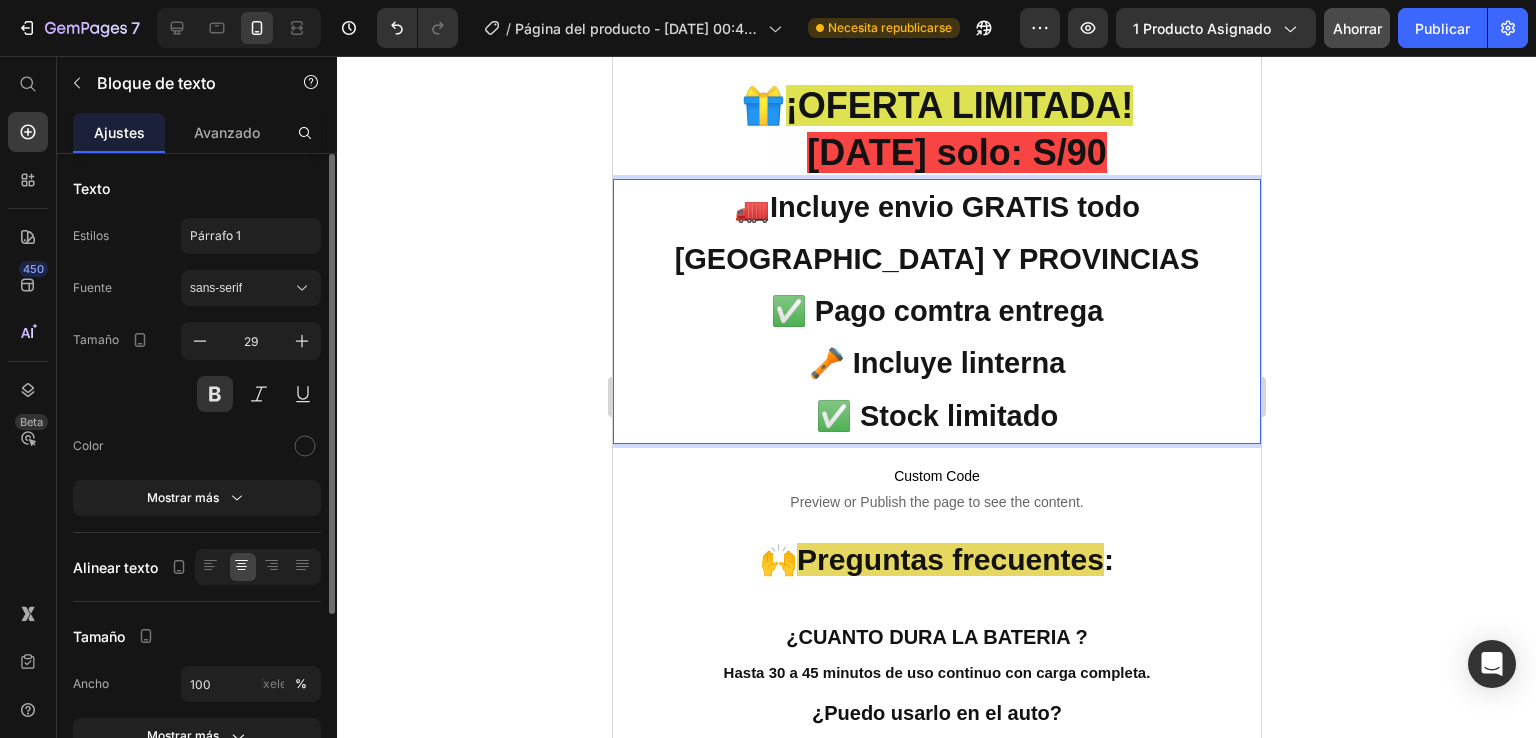 click on "✅ Pago comtra entrega 🔦 Incluye linterna ✅ Stock limitado" at bounding box center [936, 363] 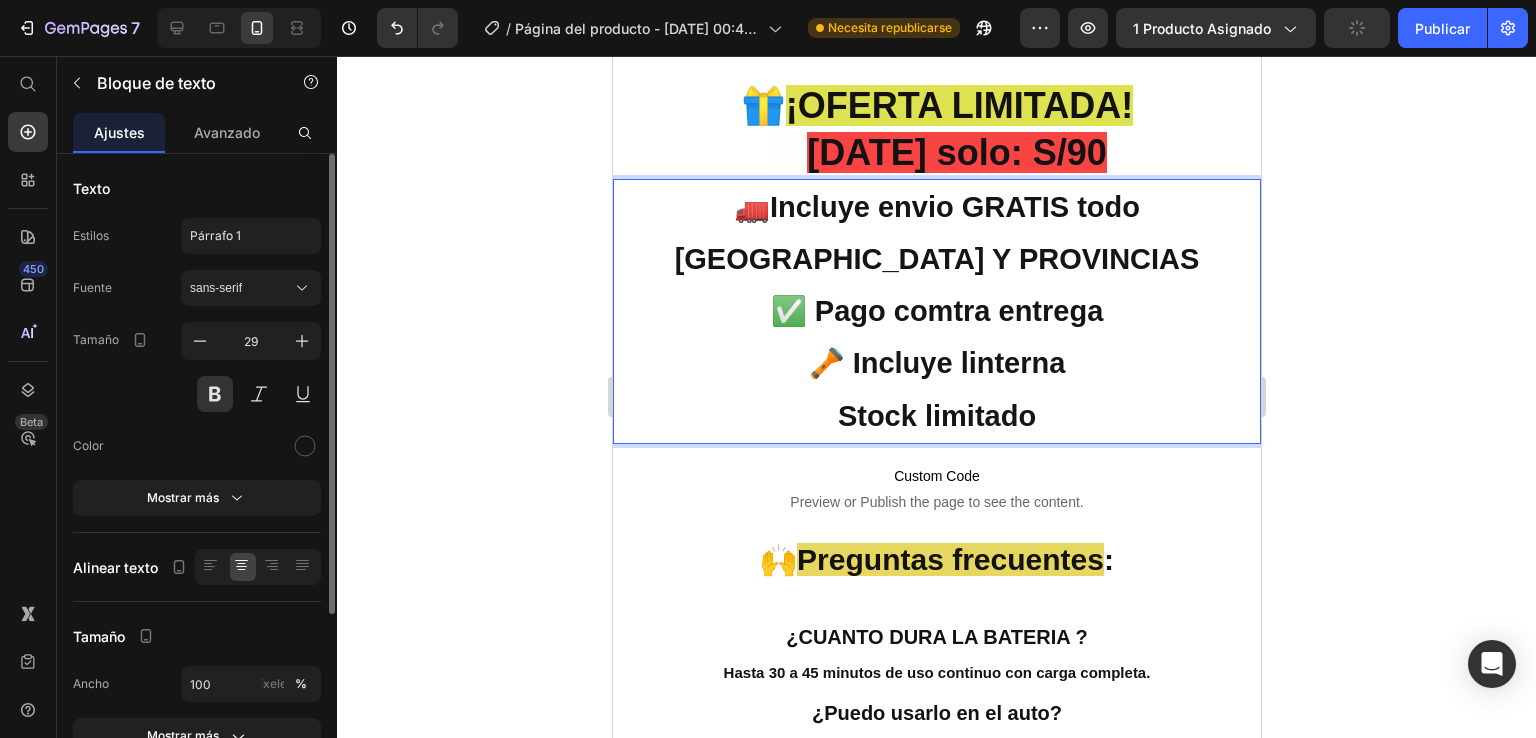 click on "✅ Pago comtra entrega 🔦 Incluye linterna  Stock limitado" at bounding box center [936, 363] 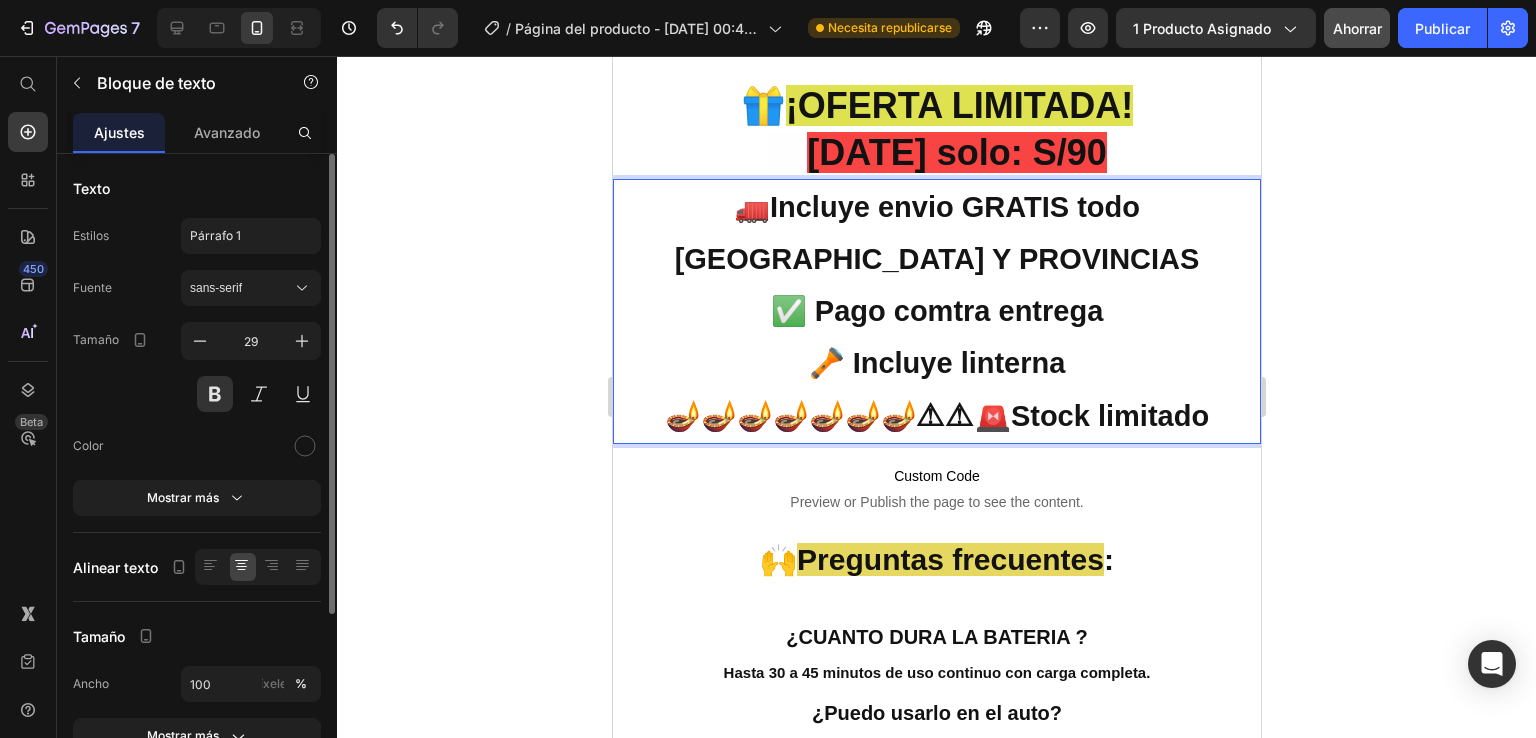 drag, startPoint x: 992, startPoint y: 414, endPoint x: 977, endPoint y: 412, distance: 15.132746 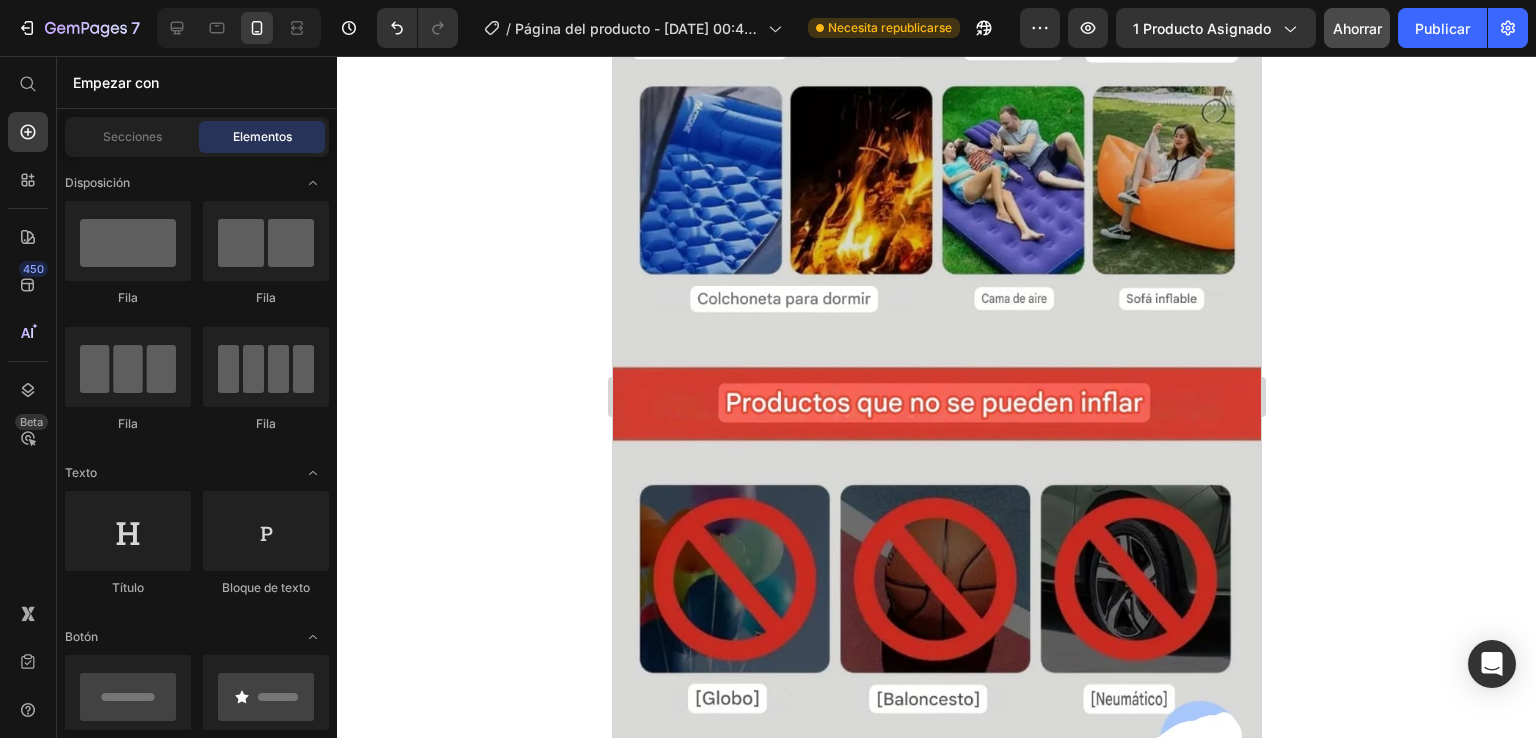 scroll, scrollTop: 5716, scrollLeft: 0, axis: vertical 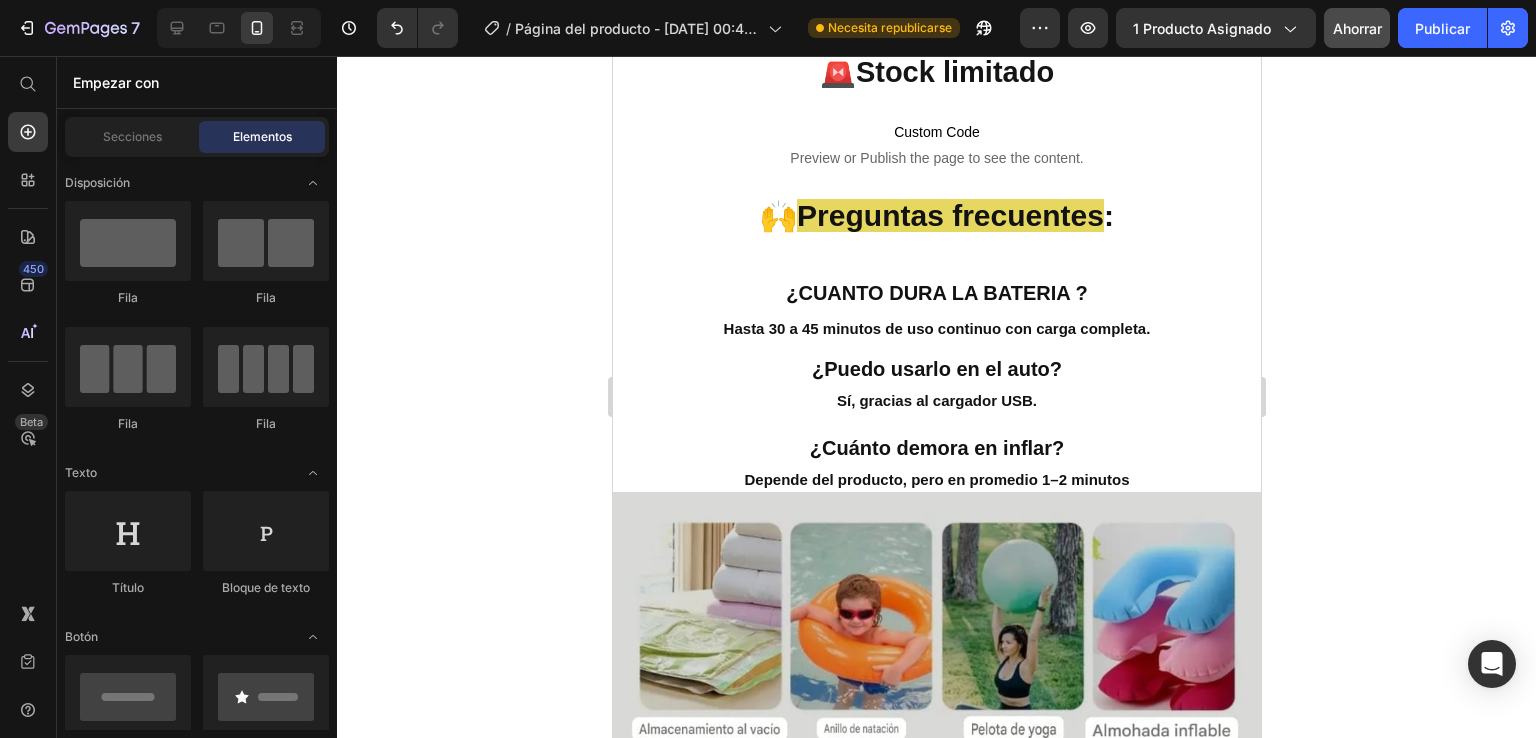 click 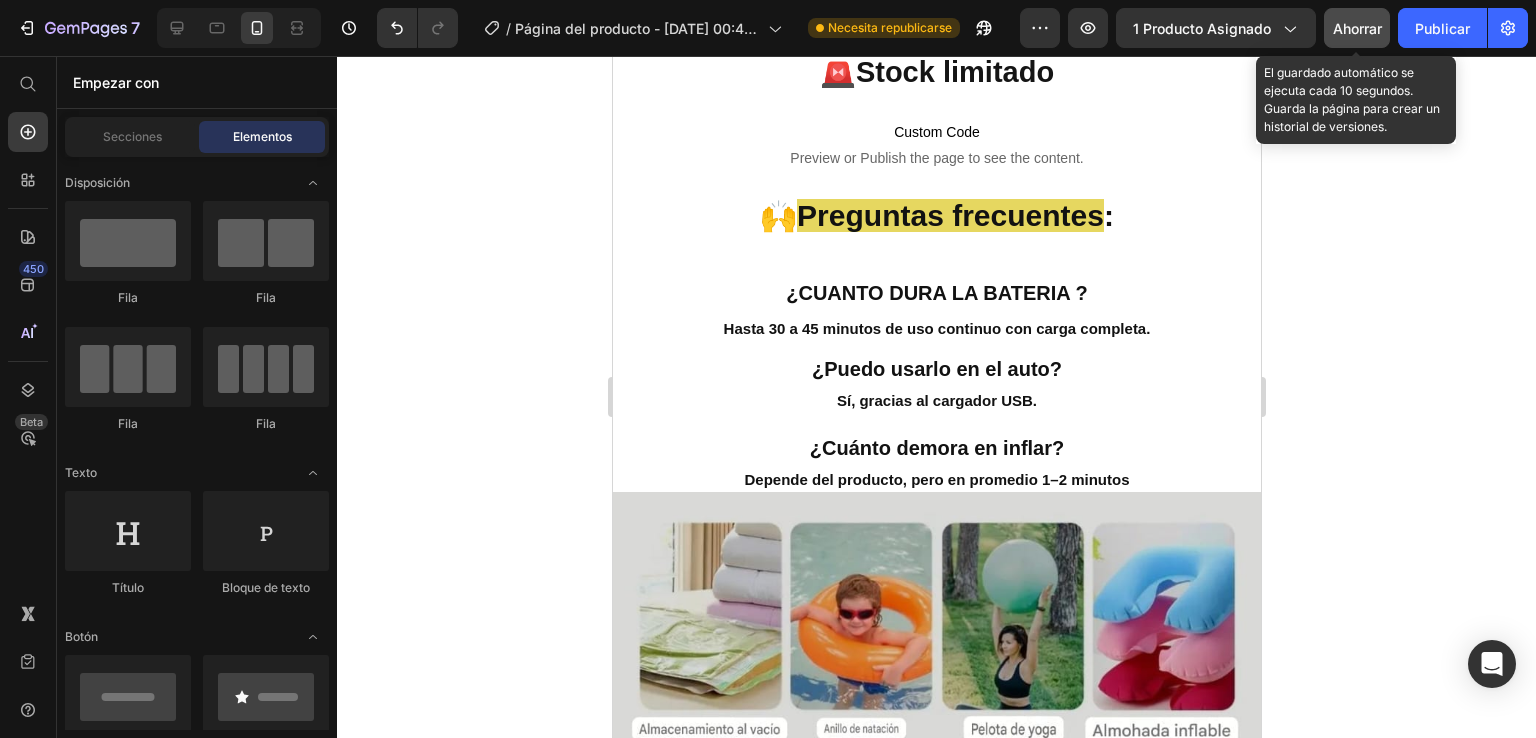 click on "Ahorrar" at bounding box center [1357, 28] 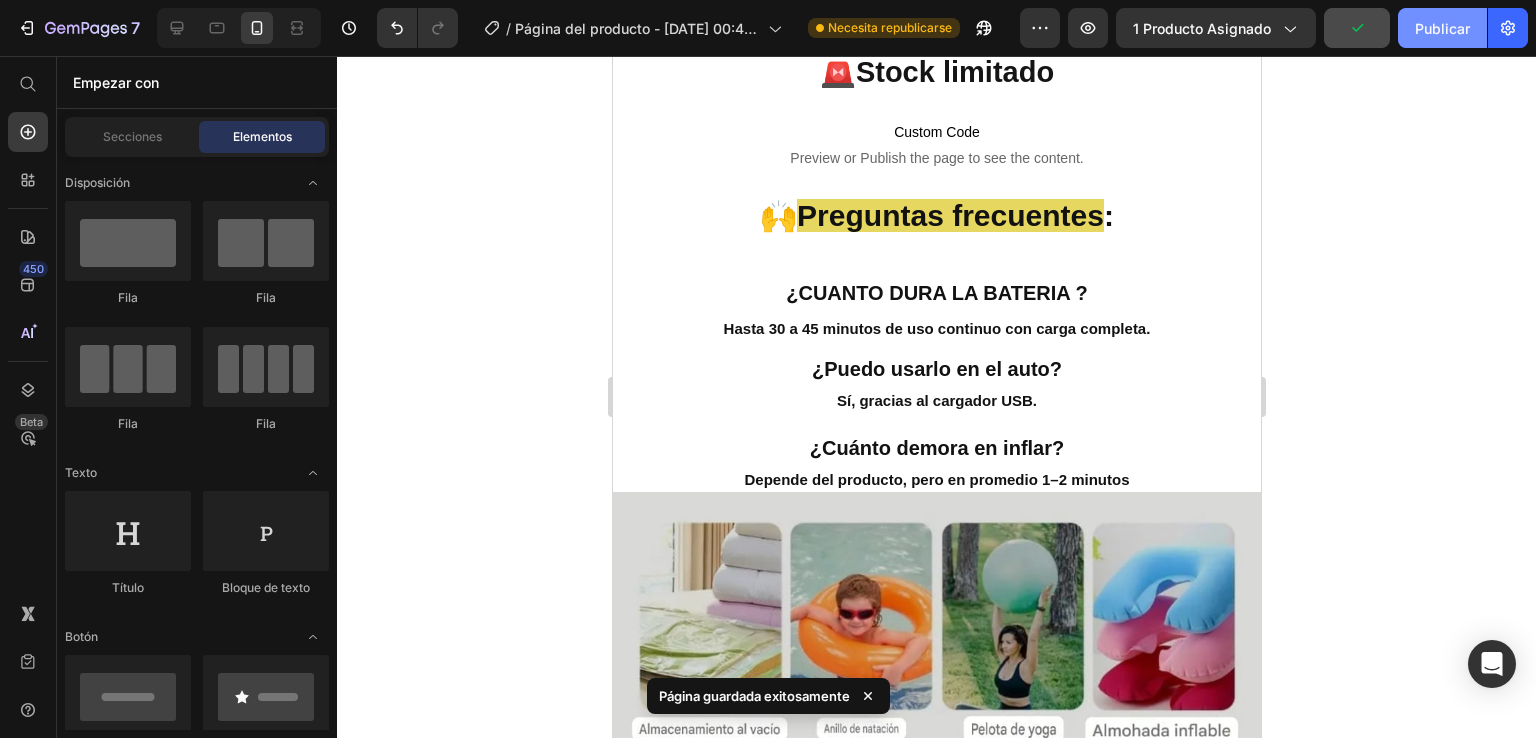 click on "Publicar" at bounding box center (1442, 28) 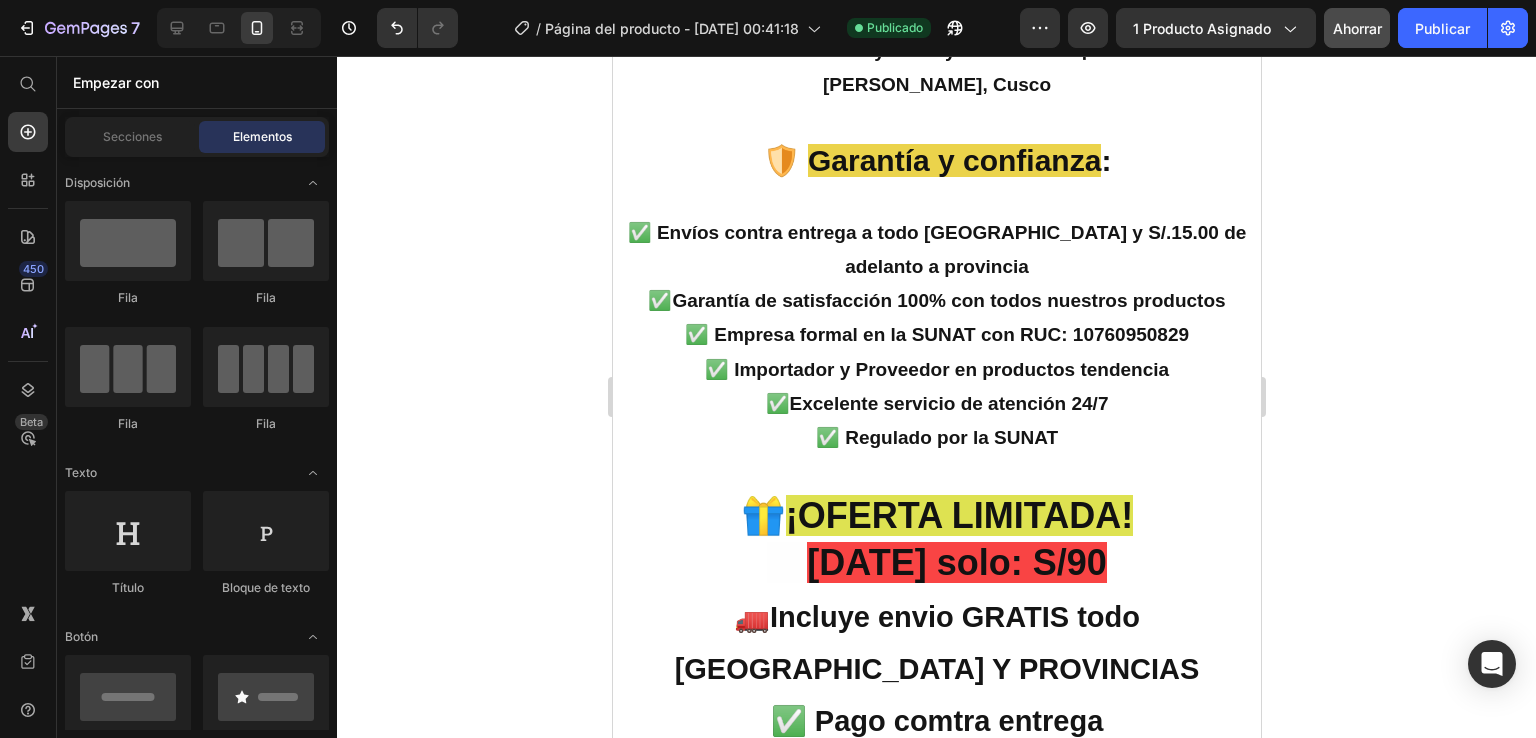 scroll, scrollTop: 5010, scrollLeft: 0, axis: vertical 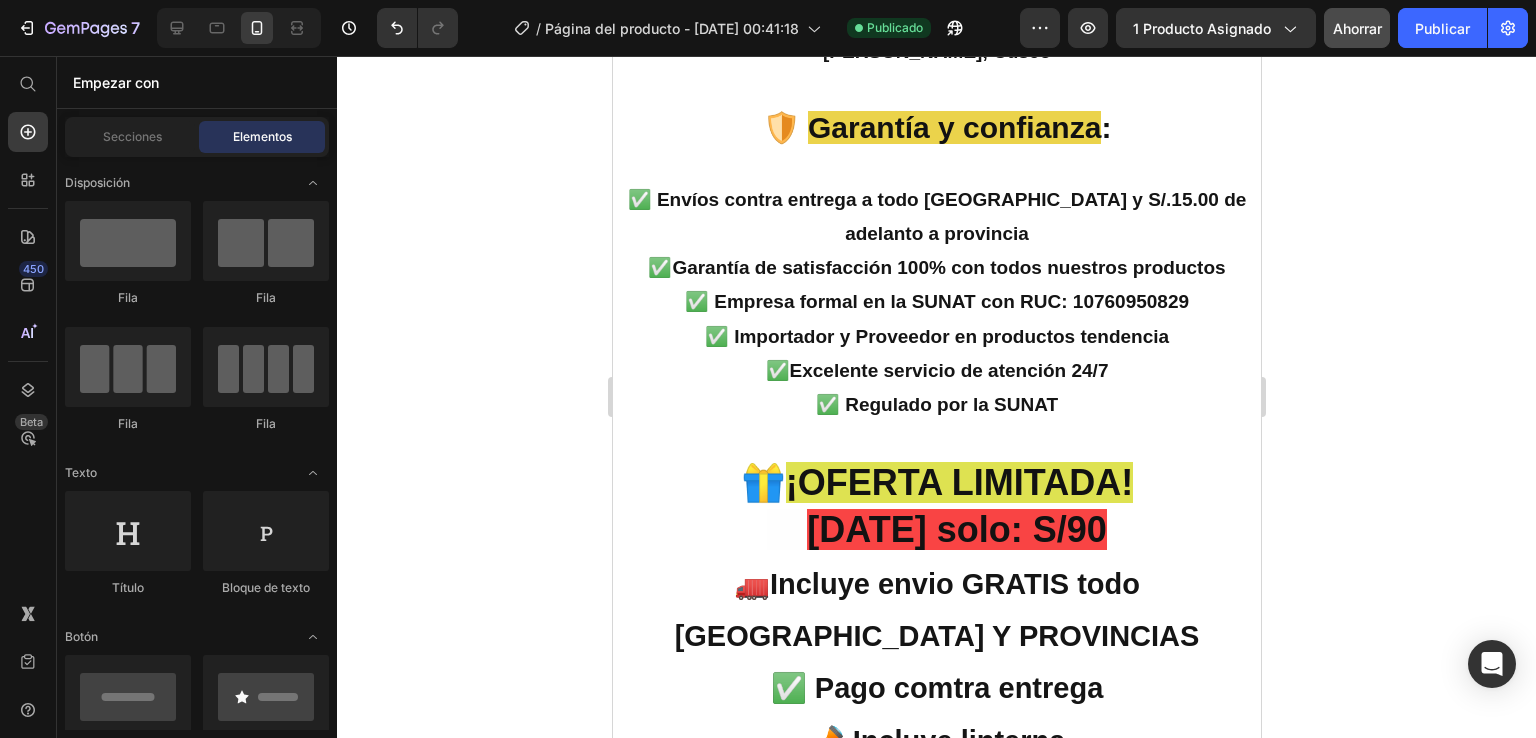 drag, startPoint x: 1255, startPoint y: 539, endPoint x: 1882, endPoint y: 543, distance: 627.01276 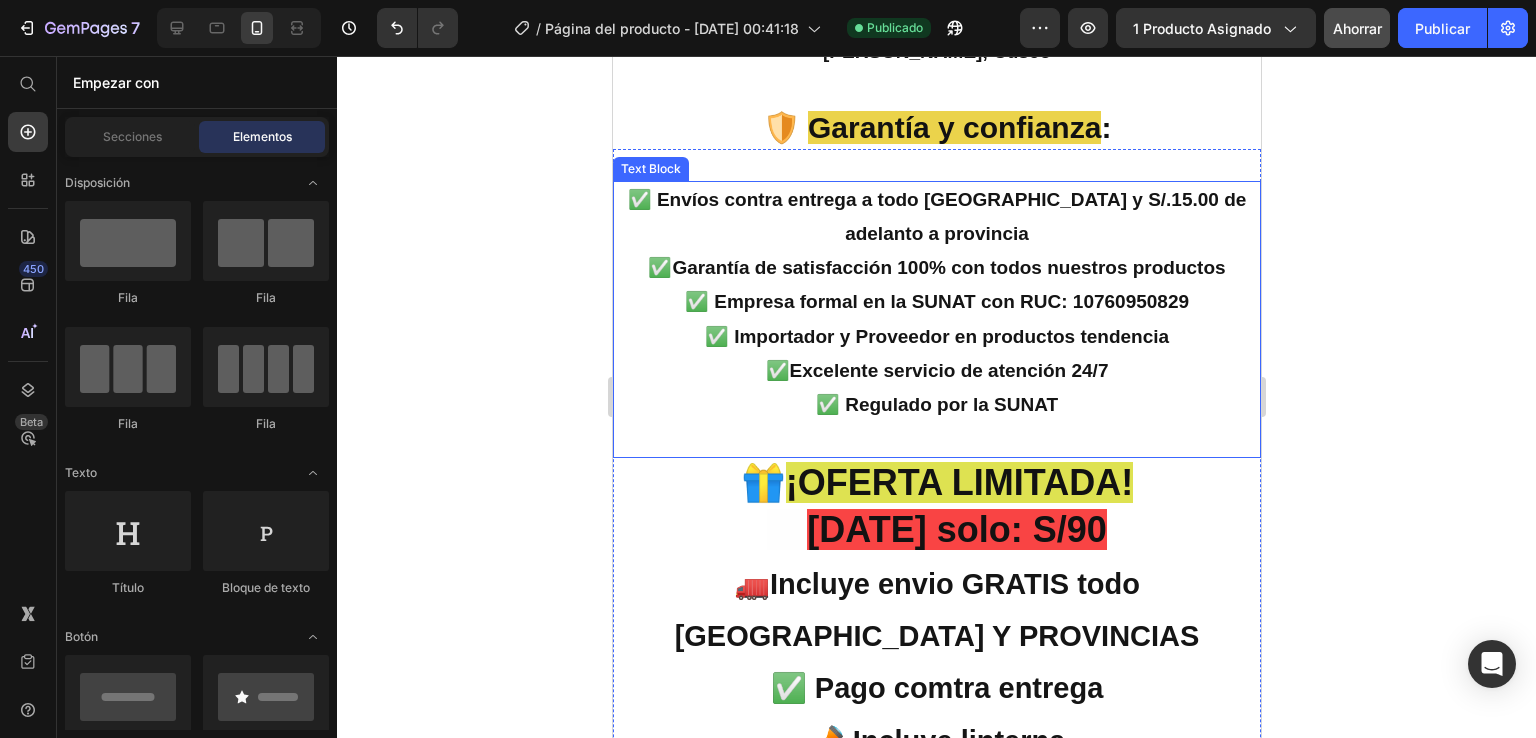 click on "✅ Regulado por la SUNAT" at bounding box center (936, 405) 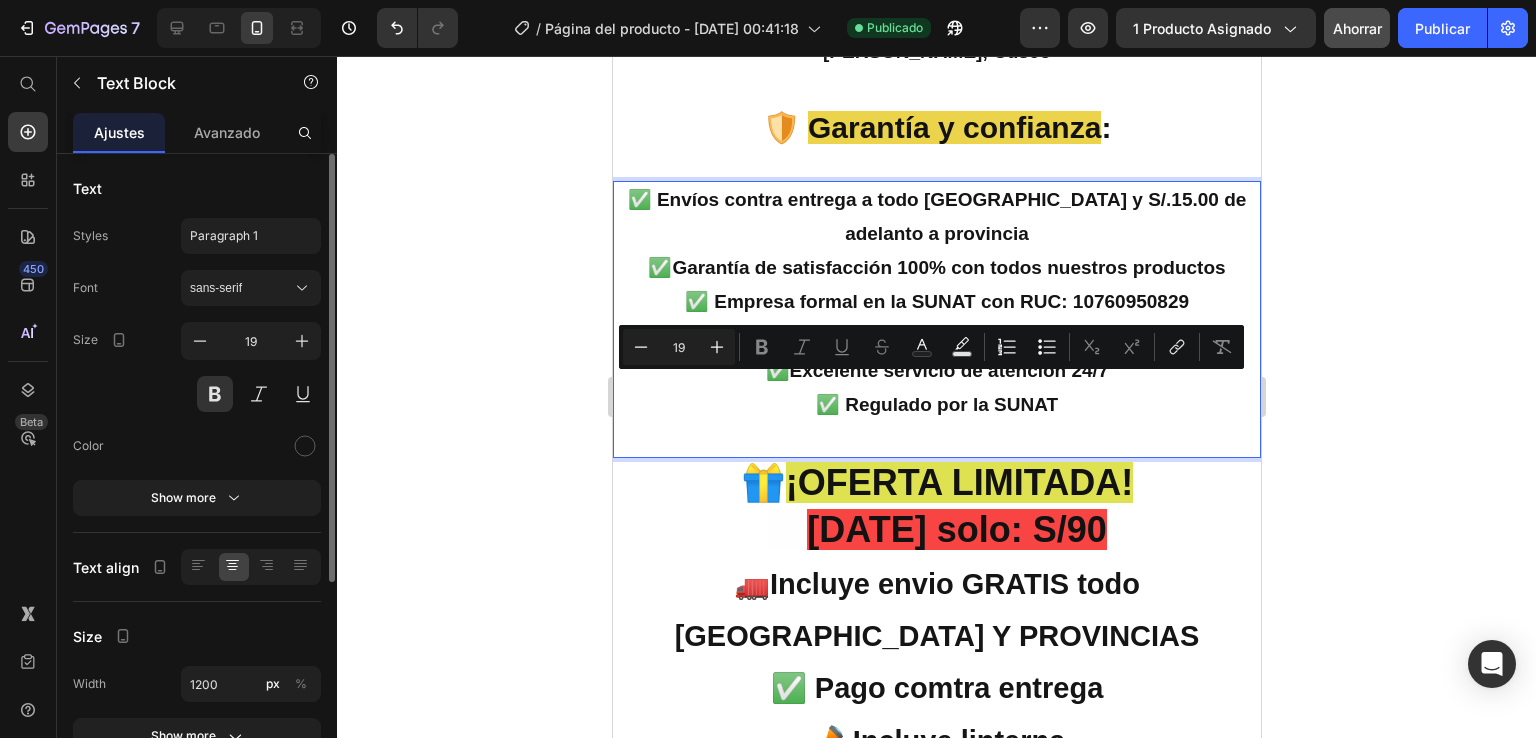click on "✅ Regulado por la SUNAT" at bounding box center (936, 405) 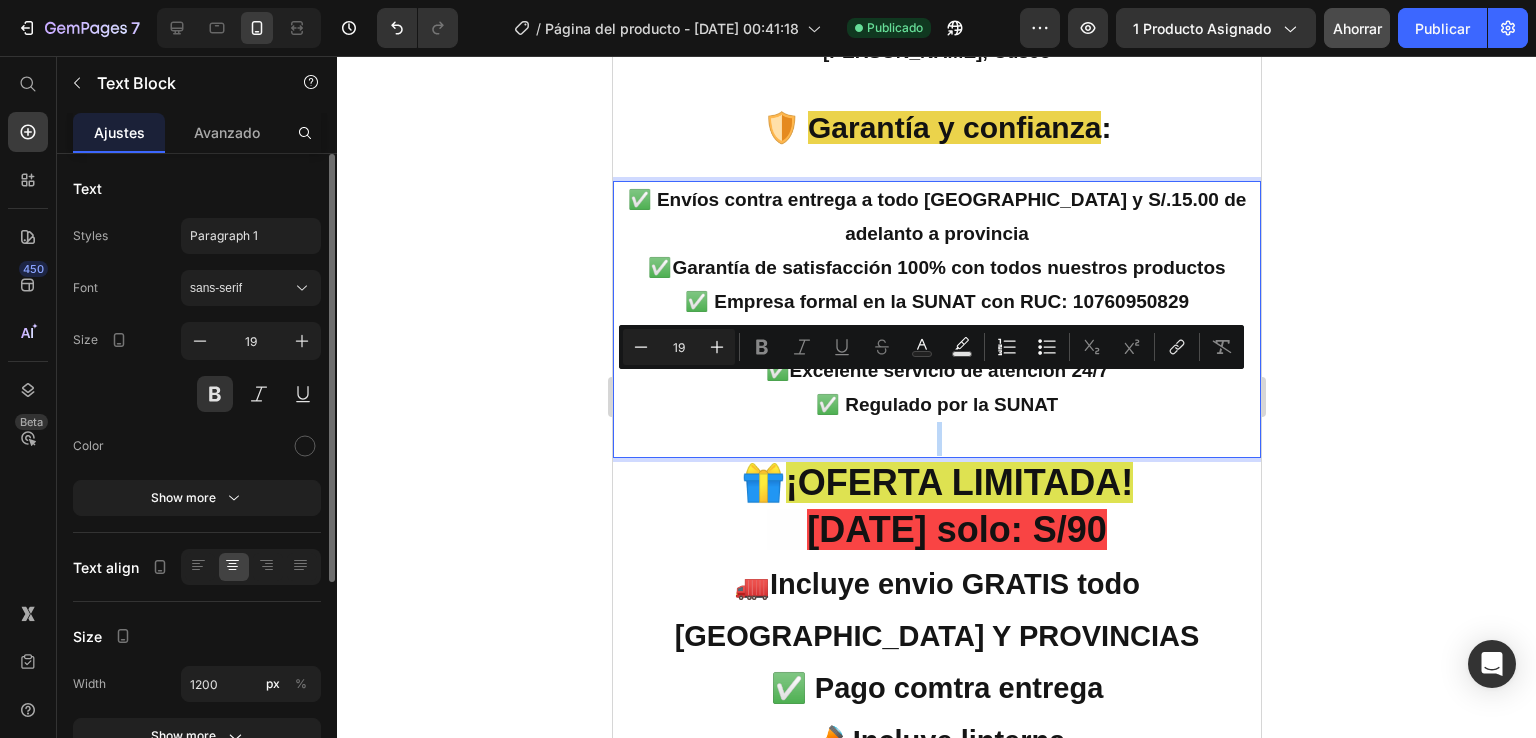 click on "✅ Regulado por la SUNAT" at bounding box center [936, 405] 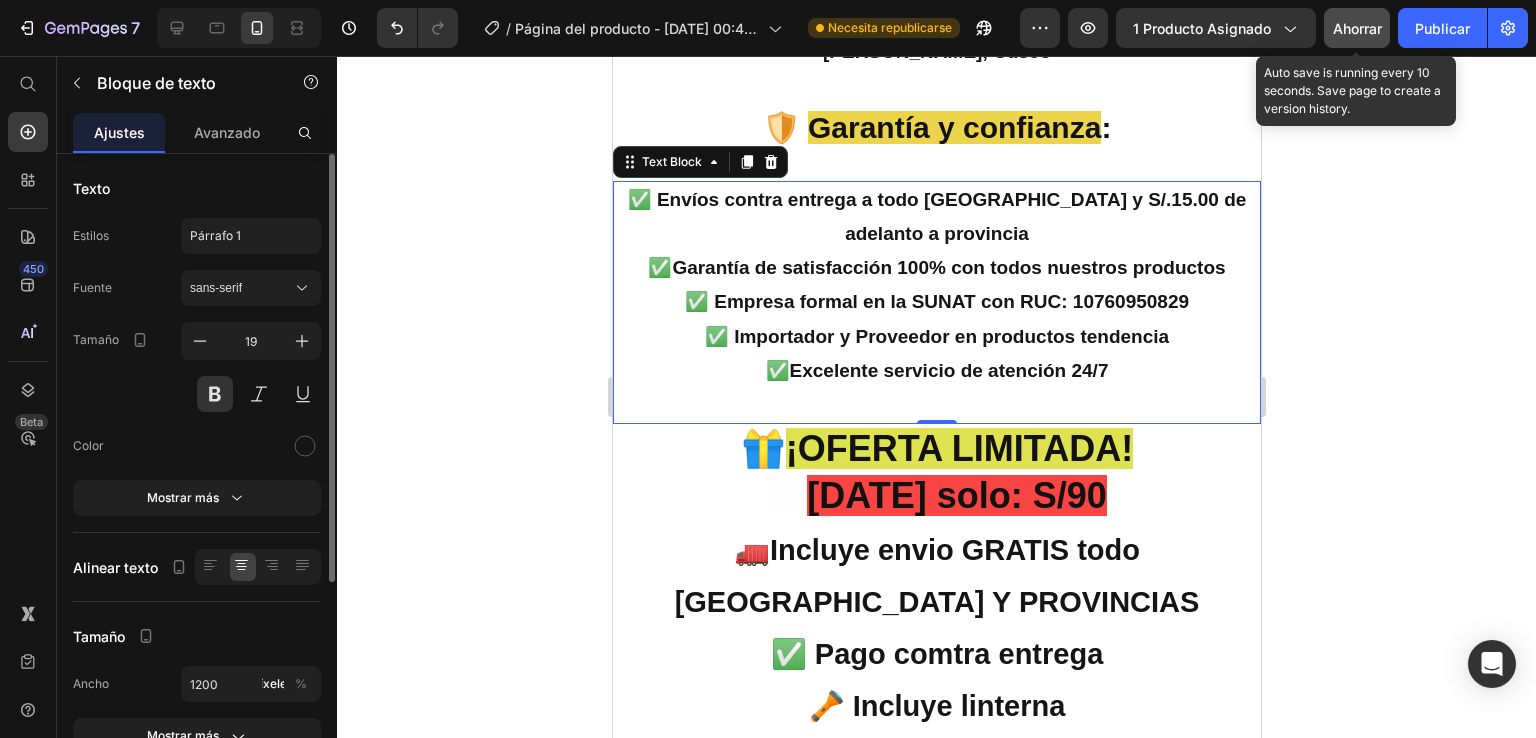 click on "Ahorrar" at bounding box center (1357, 28) 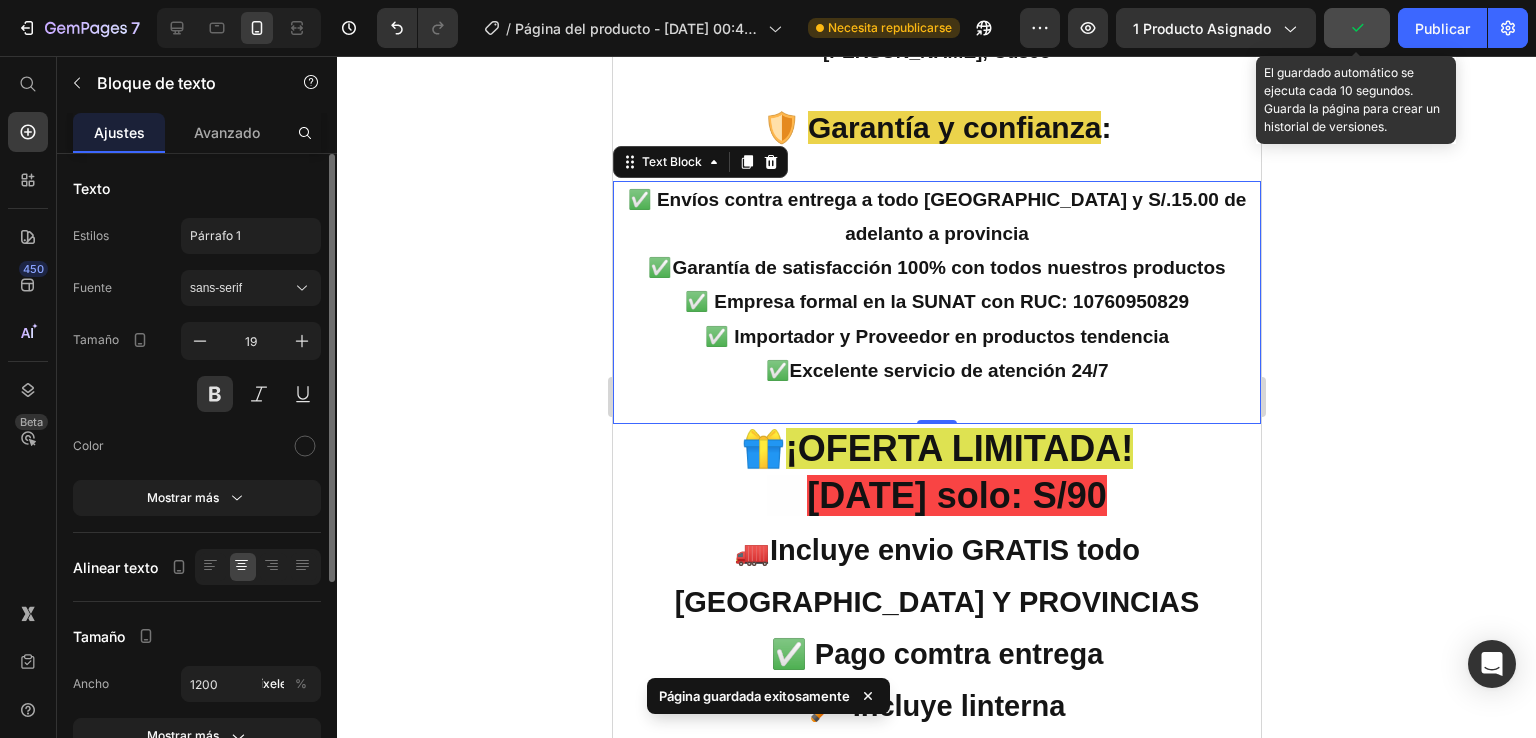 type 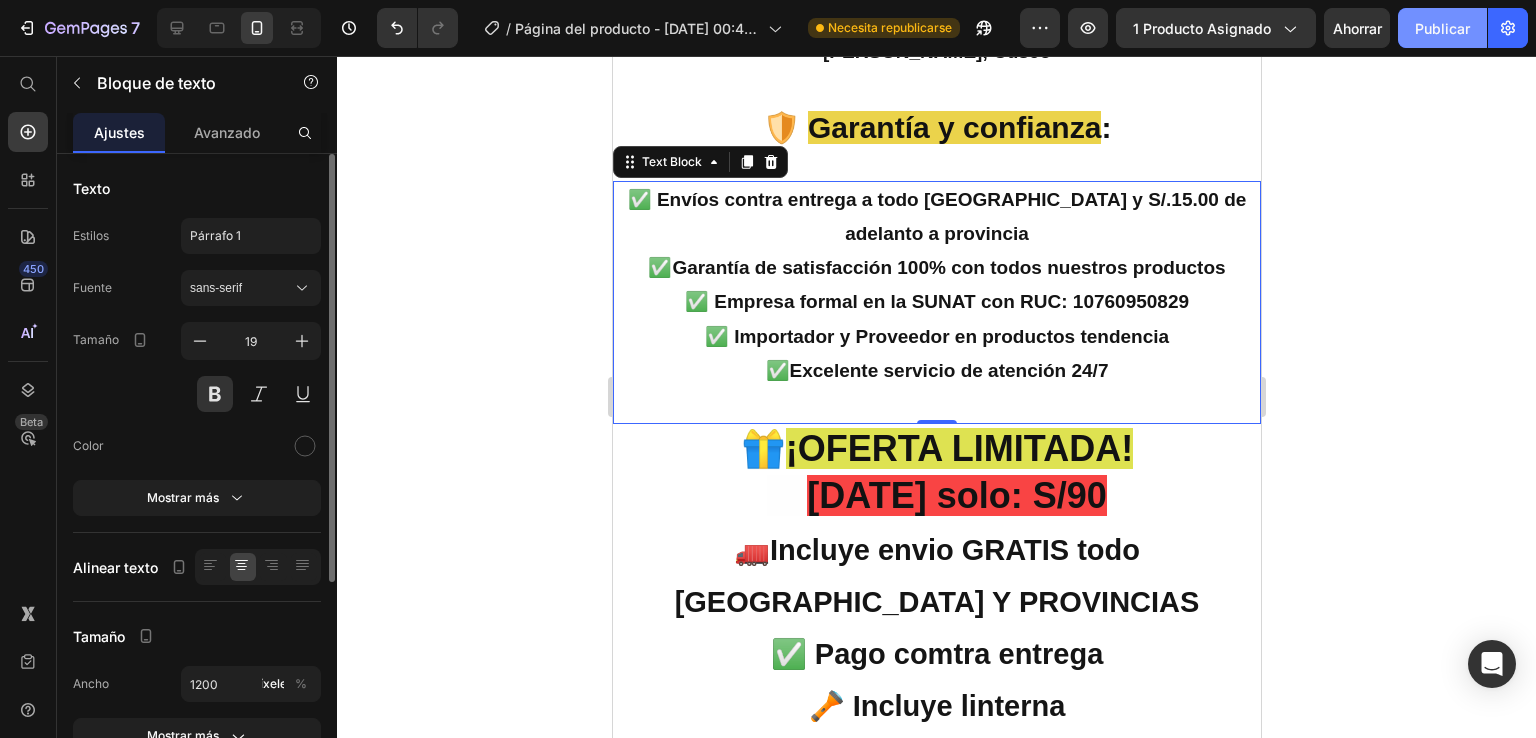 click on "Publicar" 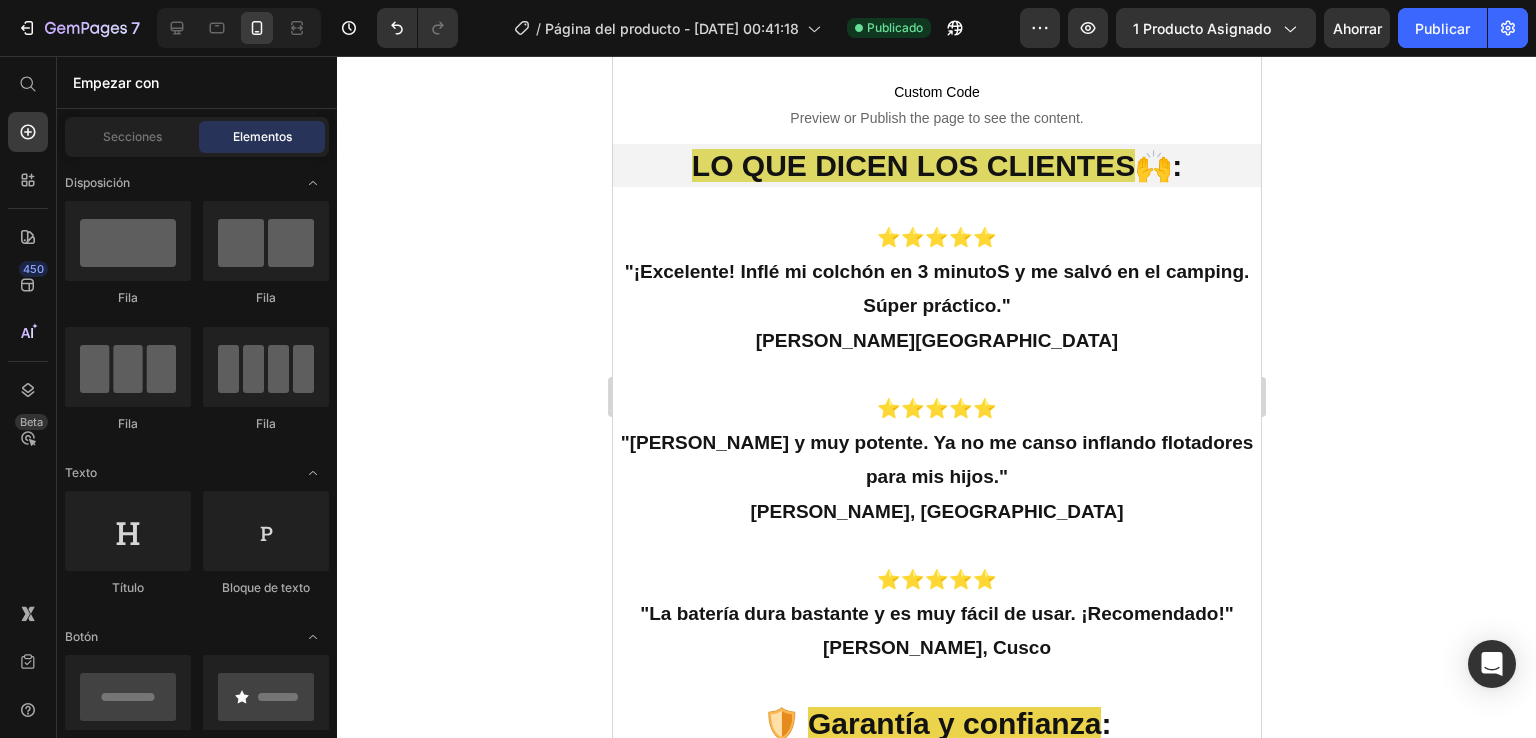 scroll, scrollTop: 3818, scrollLeft: 0, axis: vertical 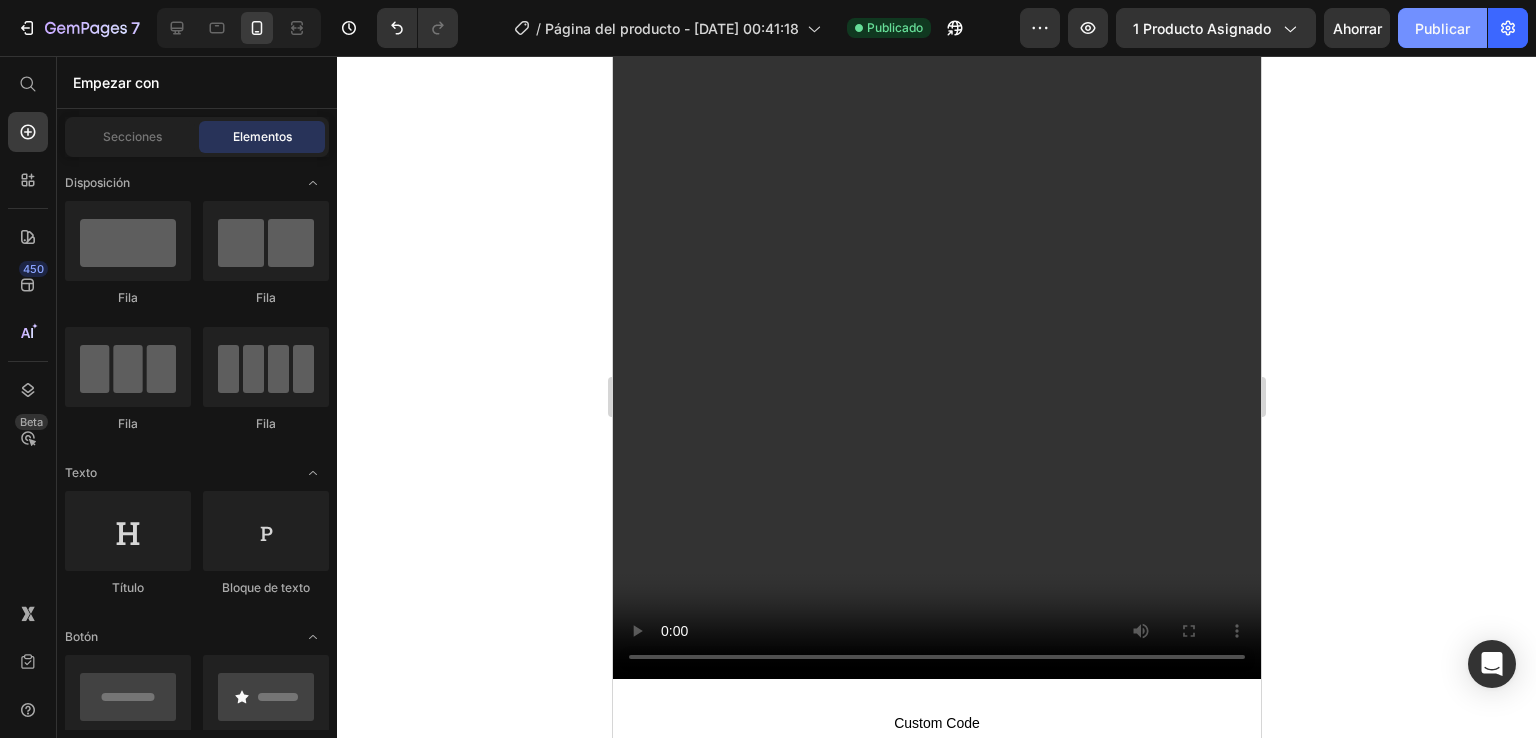 click on "Publicar" 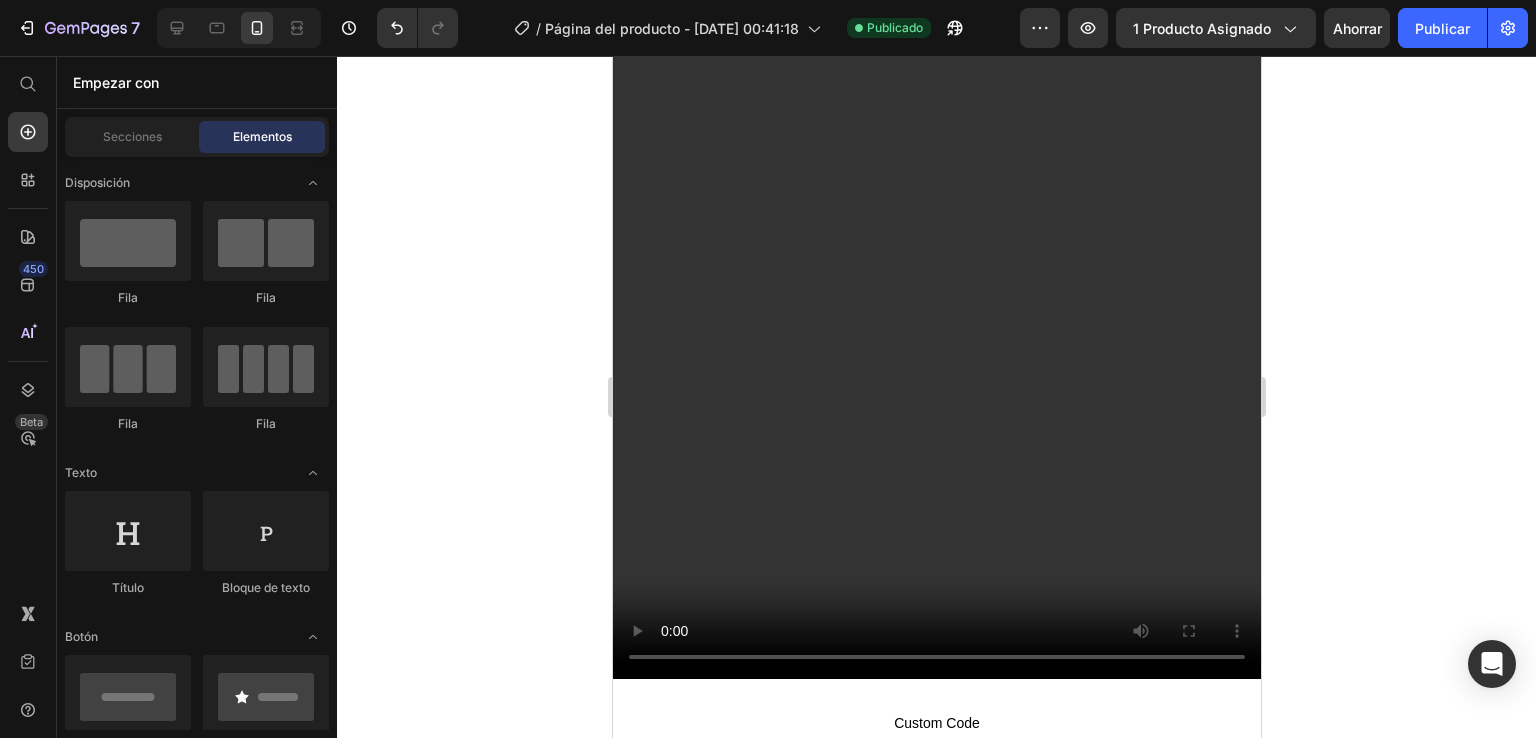 type 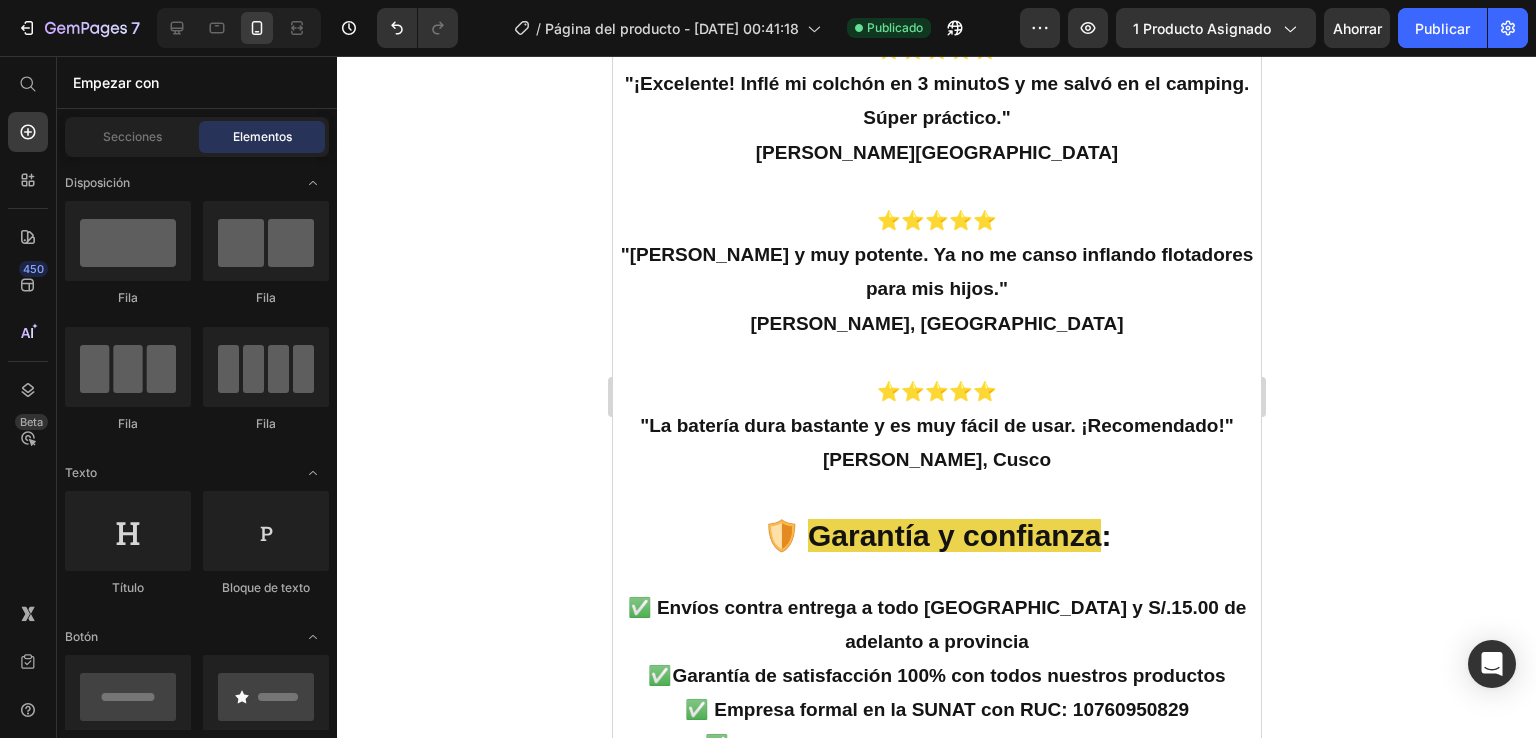 scroll, scrollTop: 4631, scrollLeft: 0, axis: vertical 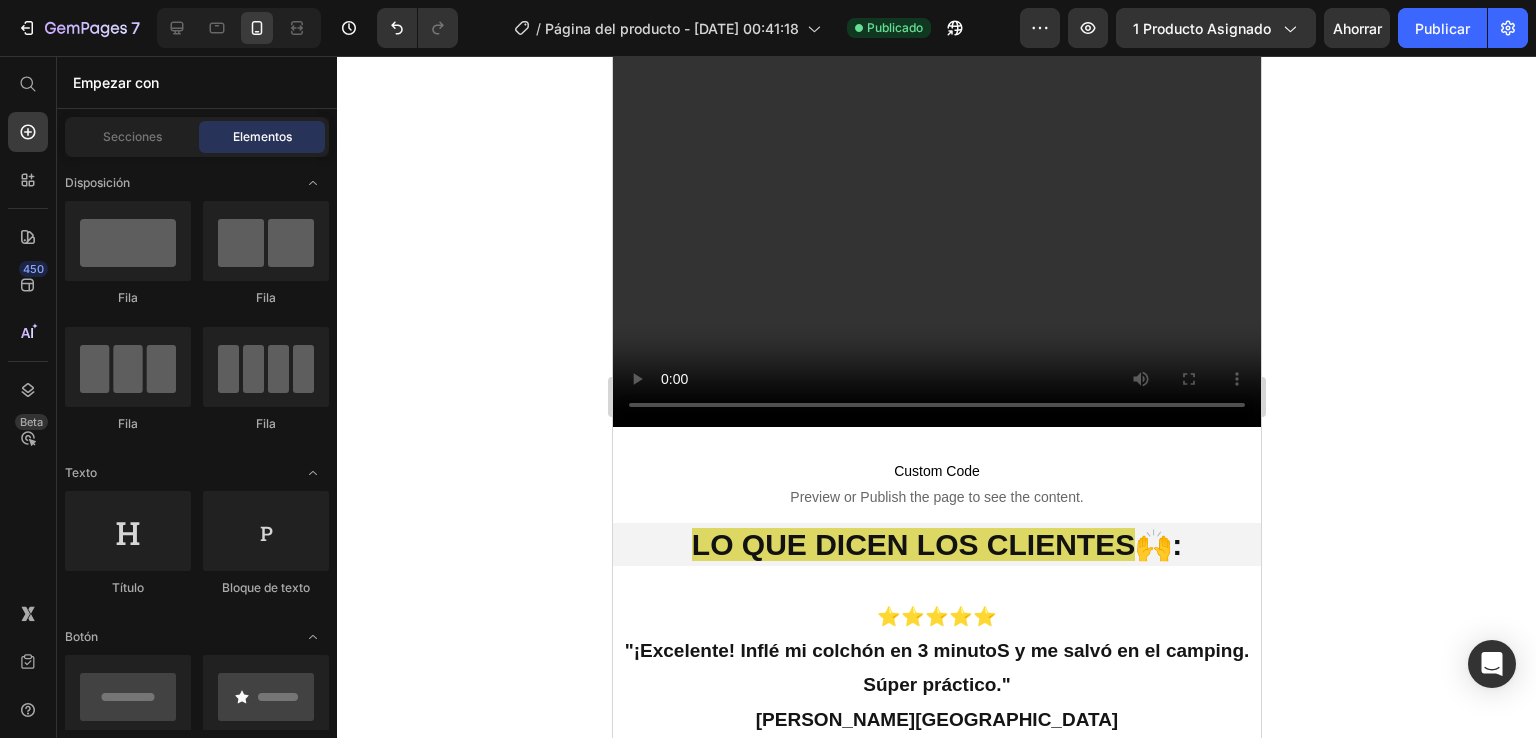 click at bounding box center [936, 103] 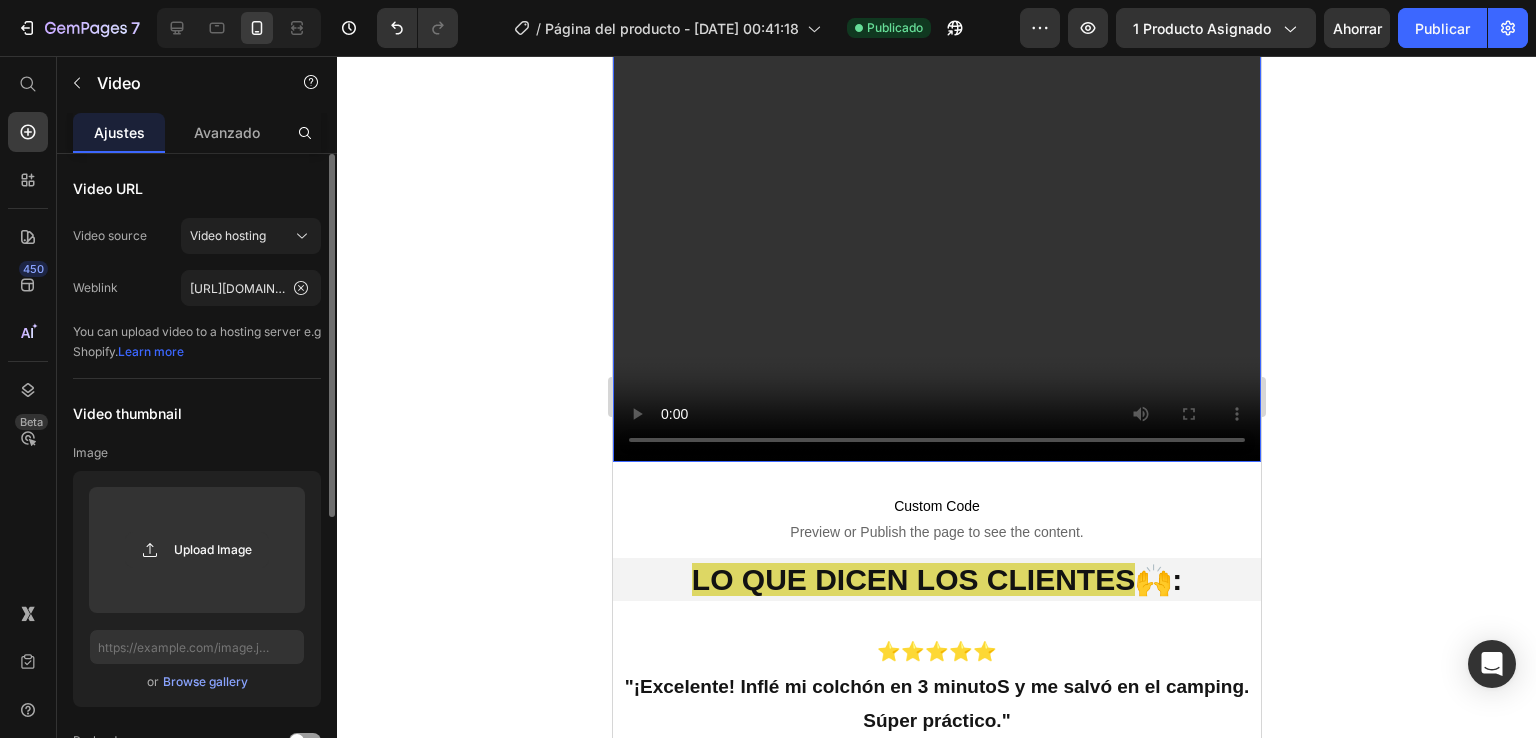 click at bounding box center [936, 138] 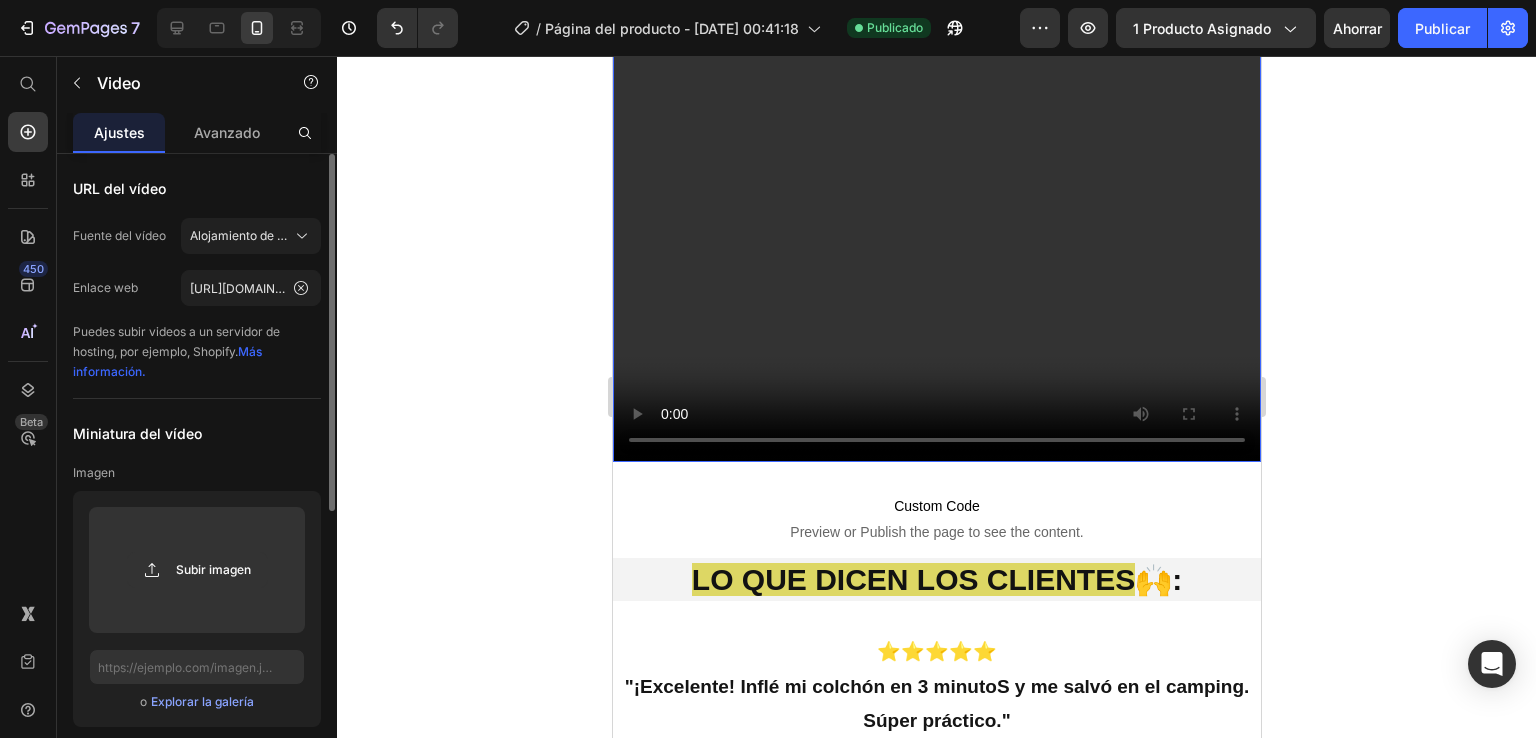 click at bounding box center [936, 138] 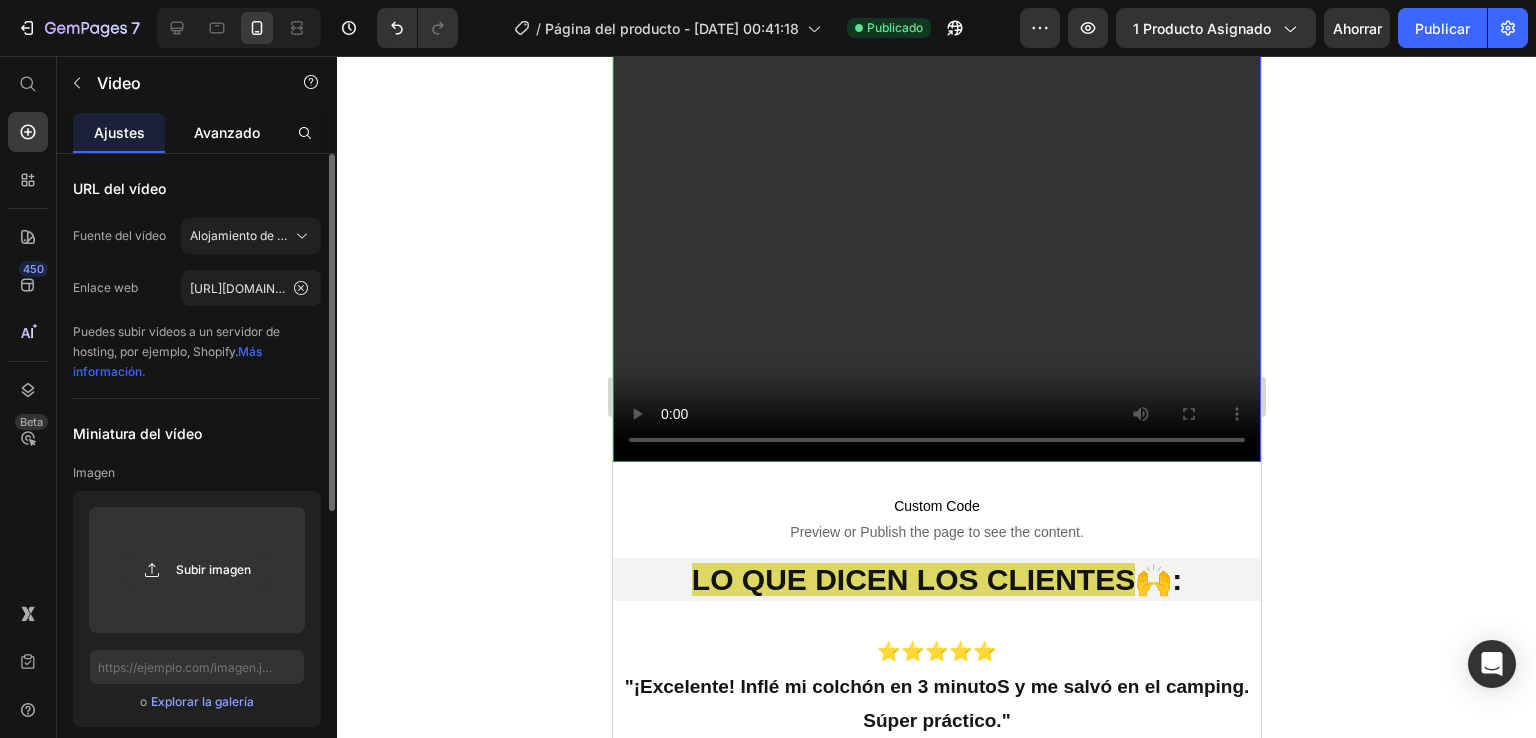 click on "Avanzado" 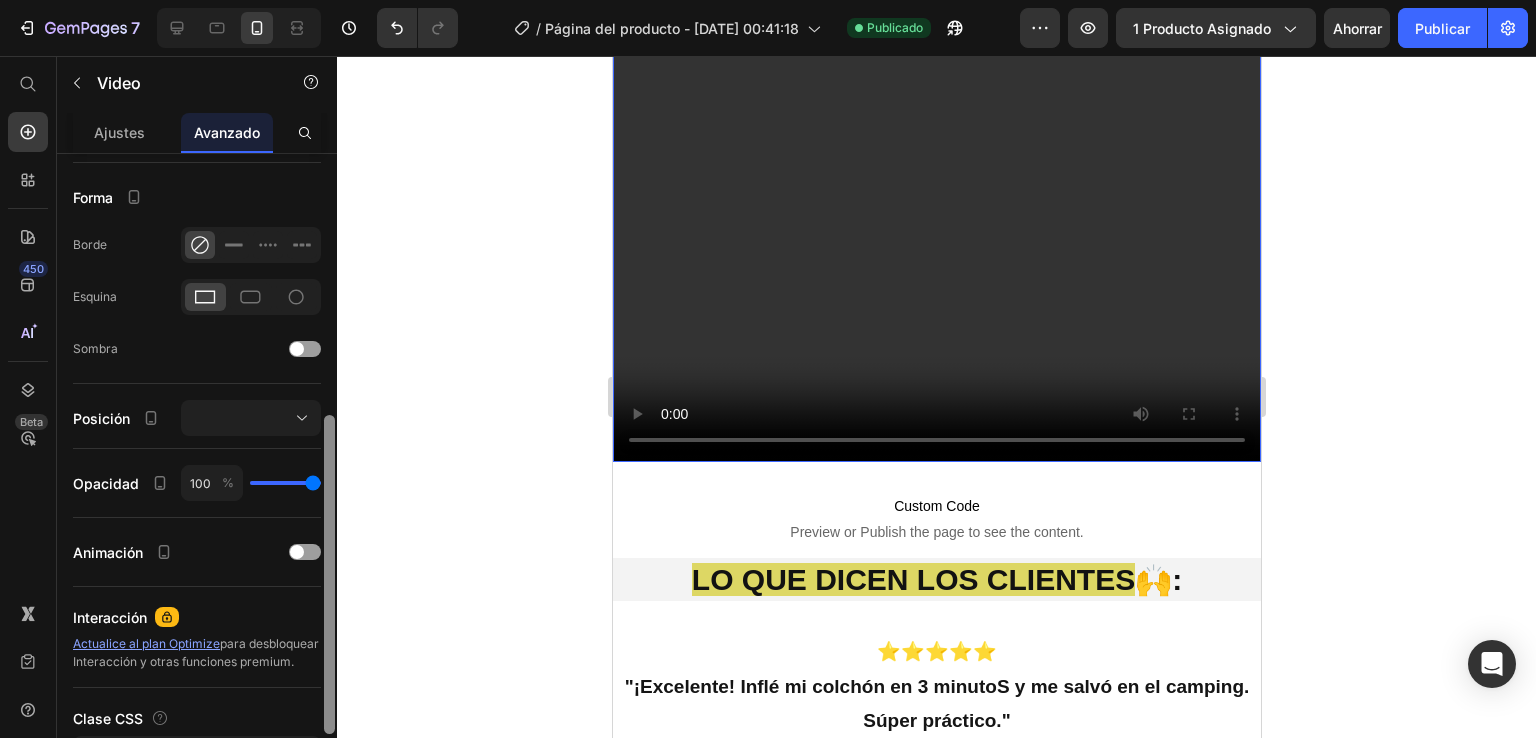 scroll, scrollTop: 521, scrollLeft: 0, axis: vertical 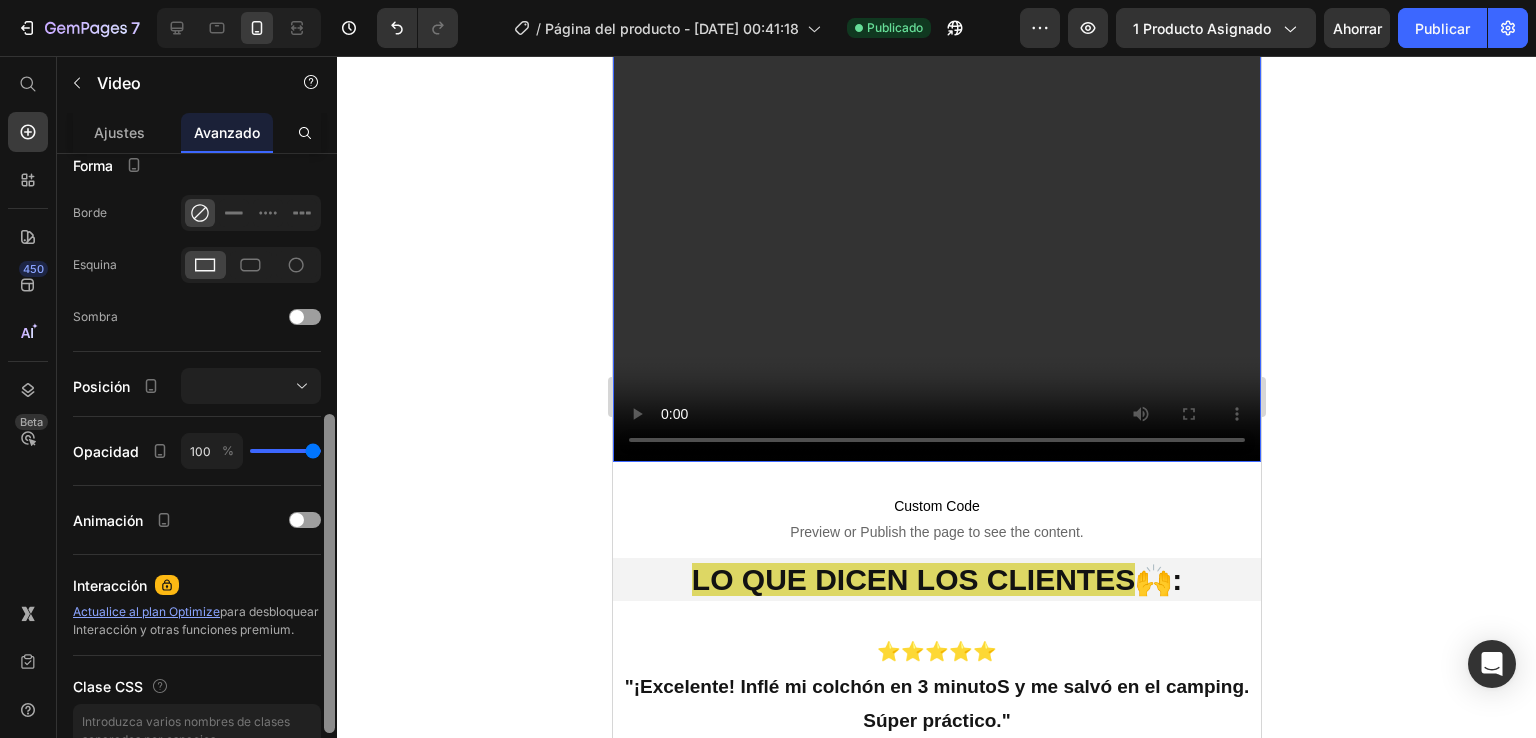 drag, startPoint x: 329, startPoint y: 469, endPoint x: 296, endPoint y: 733, distance: 266.0545 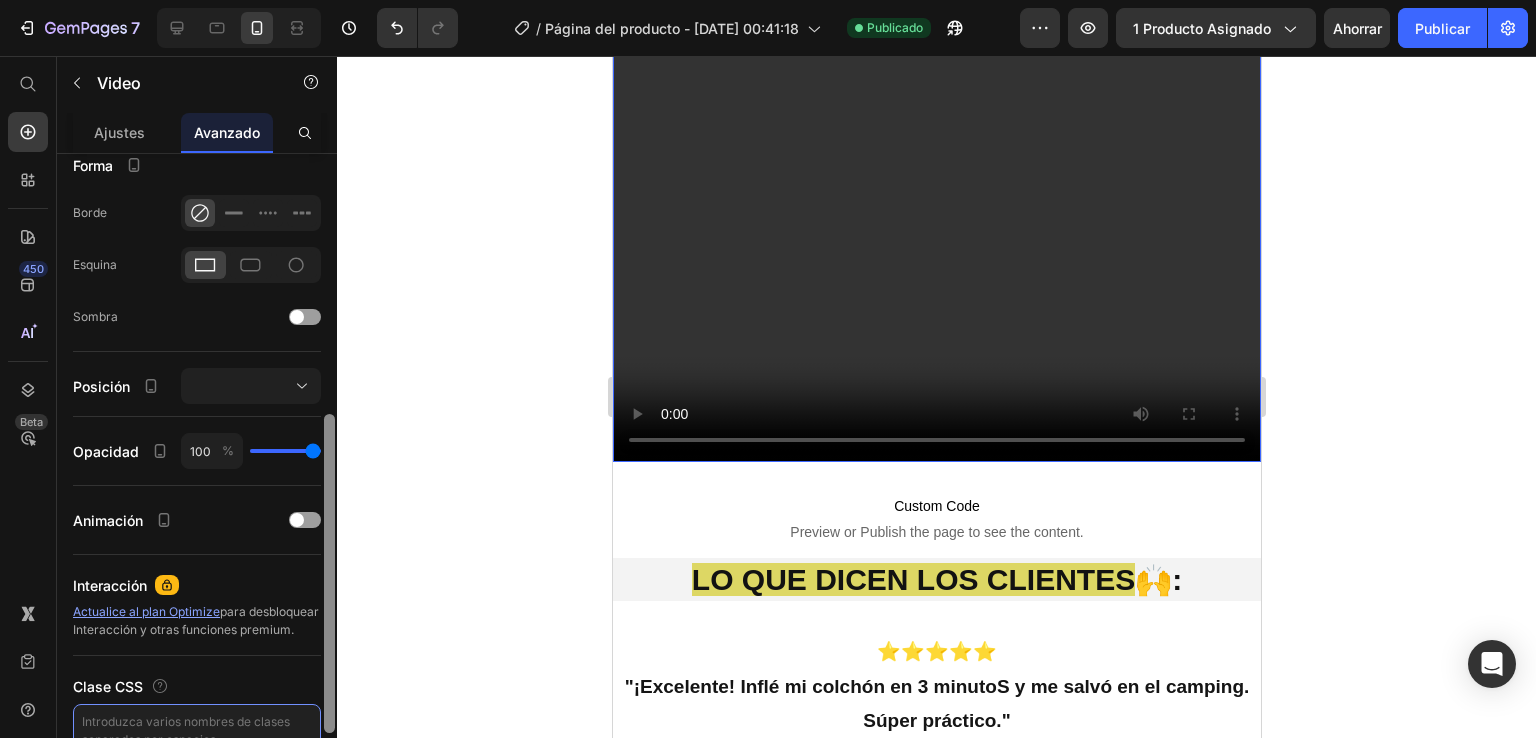 click at bounding box center (197, 731) 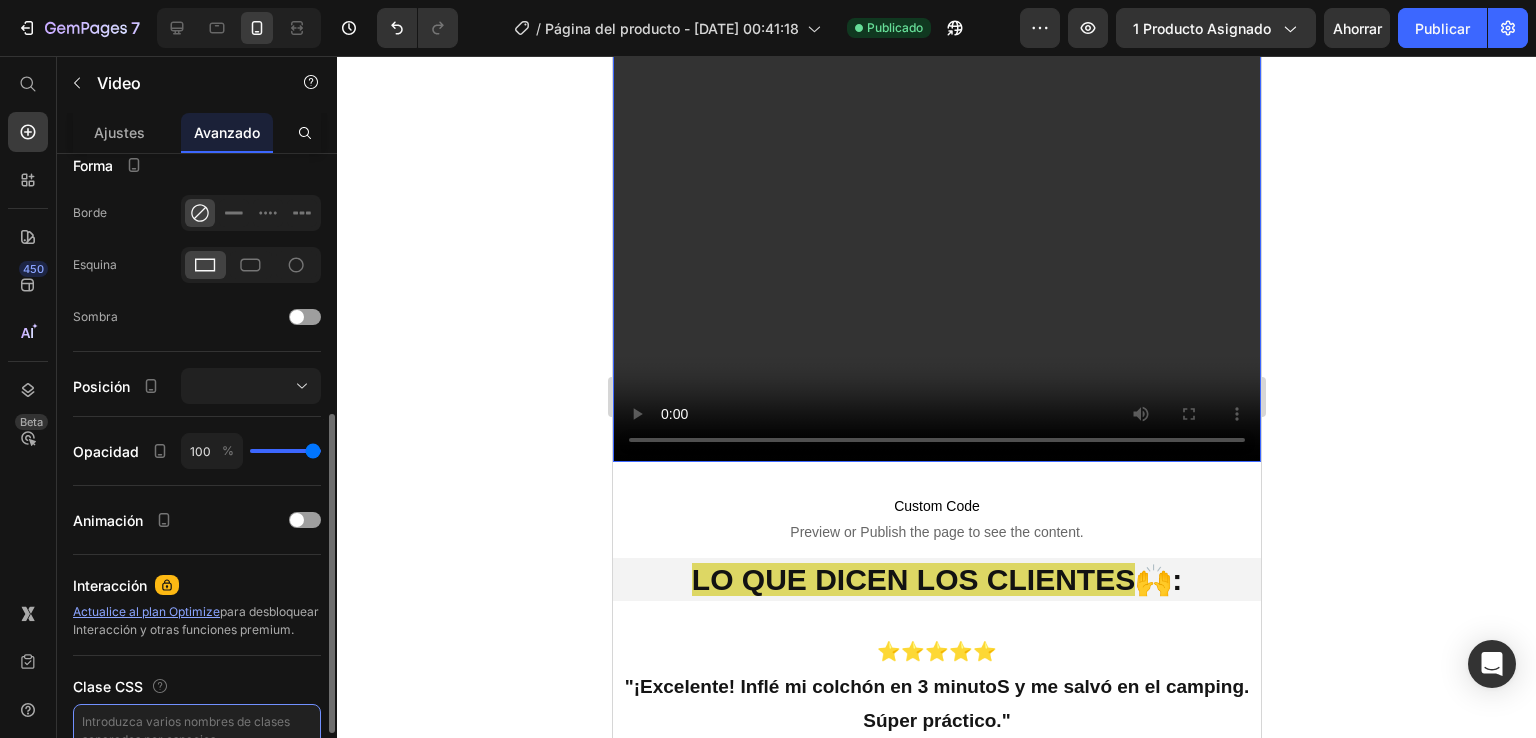 drag, startPoint x: 330, startPoint y: 663, endPoint x: 432, endPoint y: 327, distance: 351.141 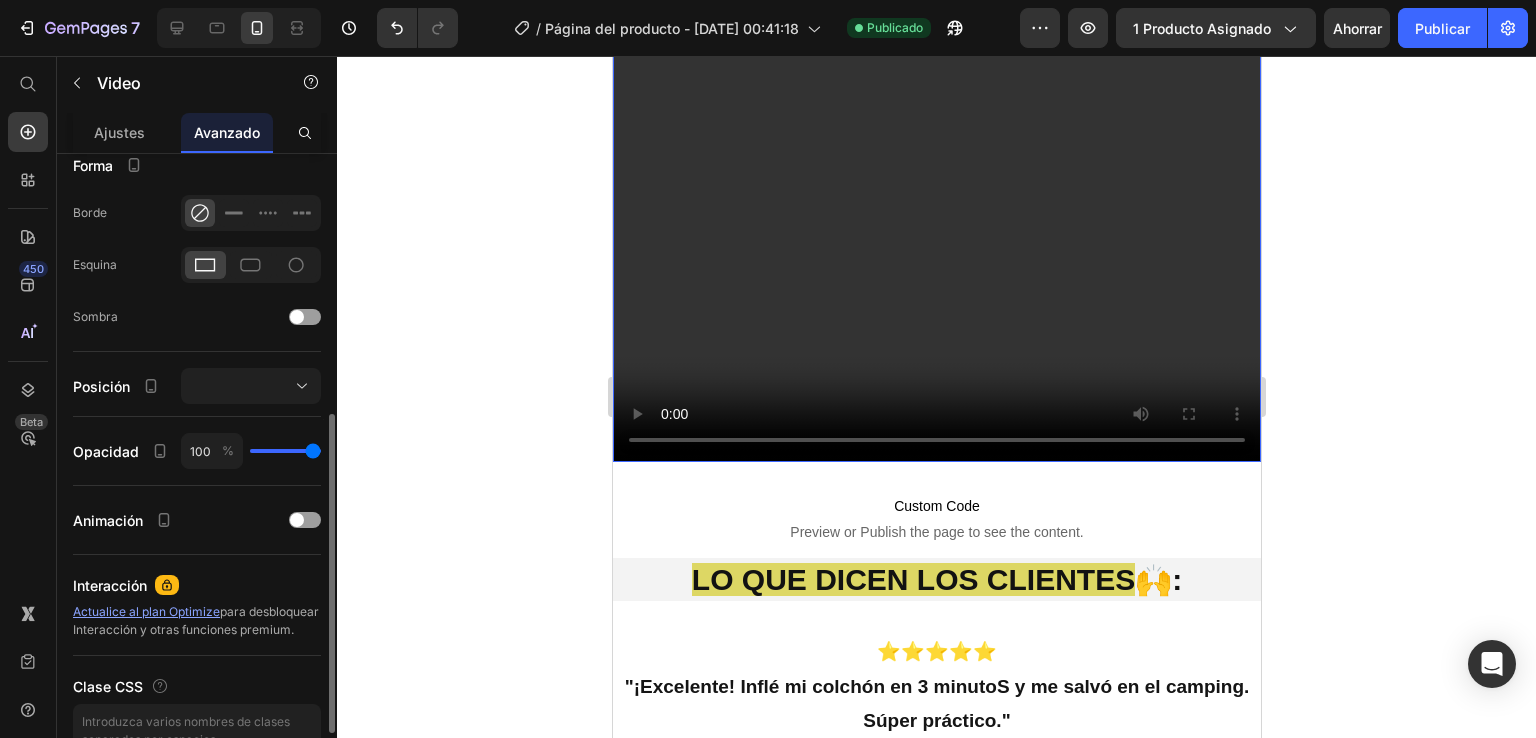 click 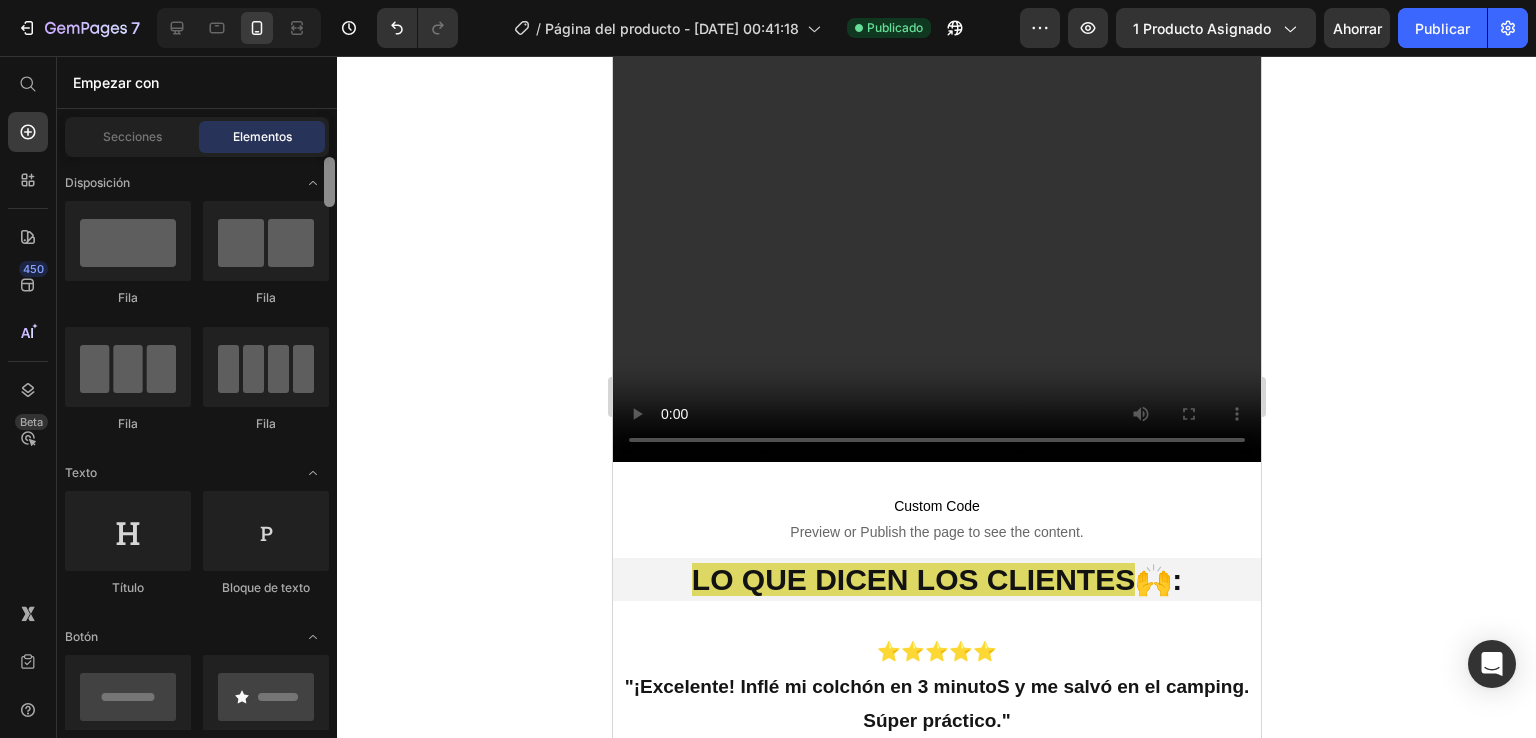 click at bounding box center (329, 182) 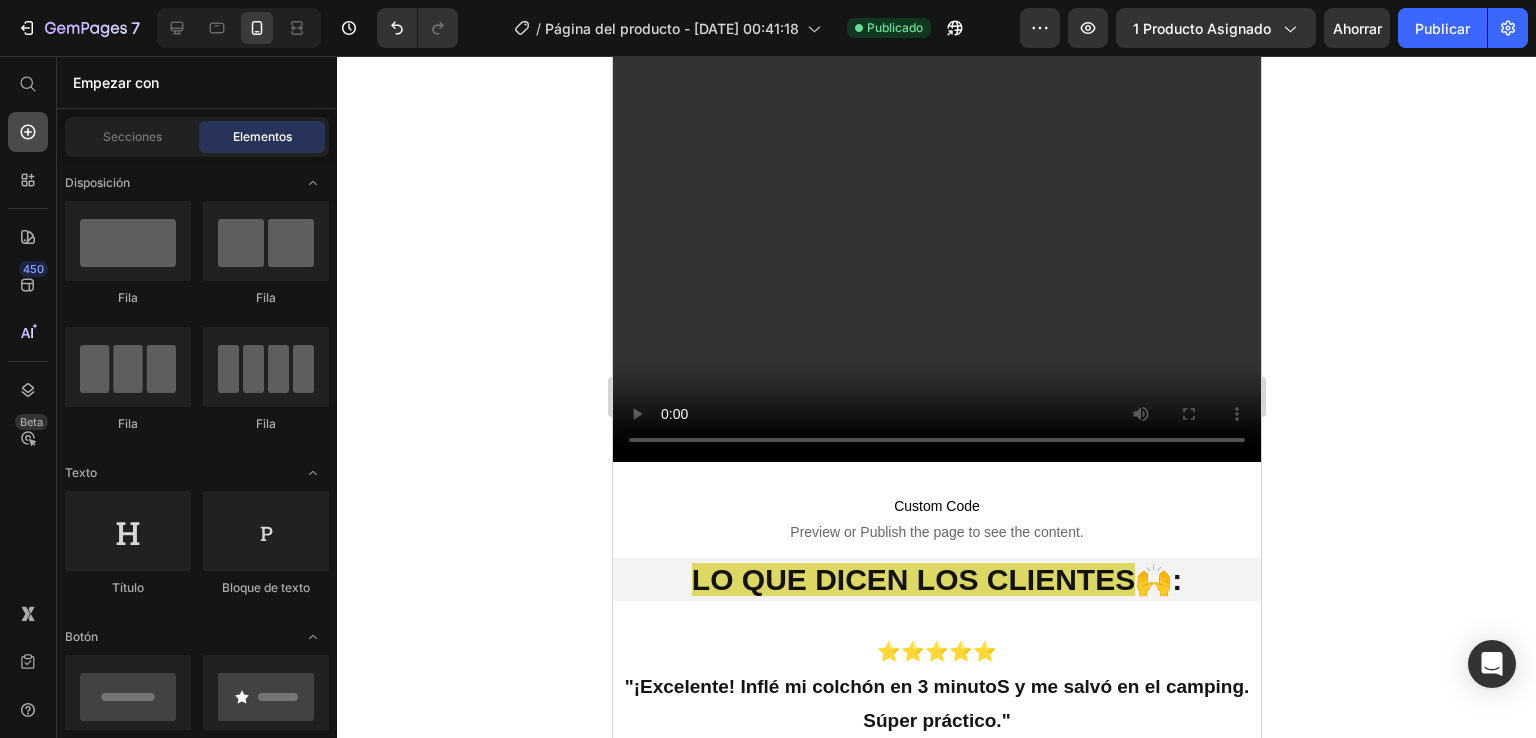click 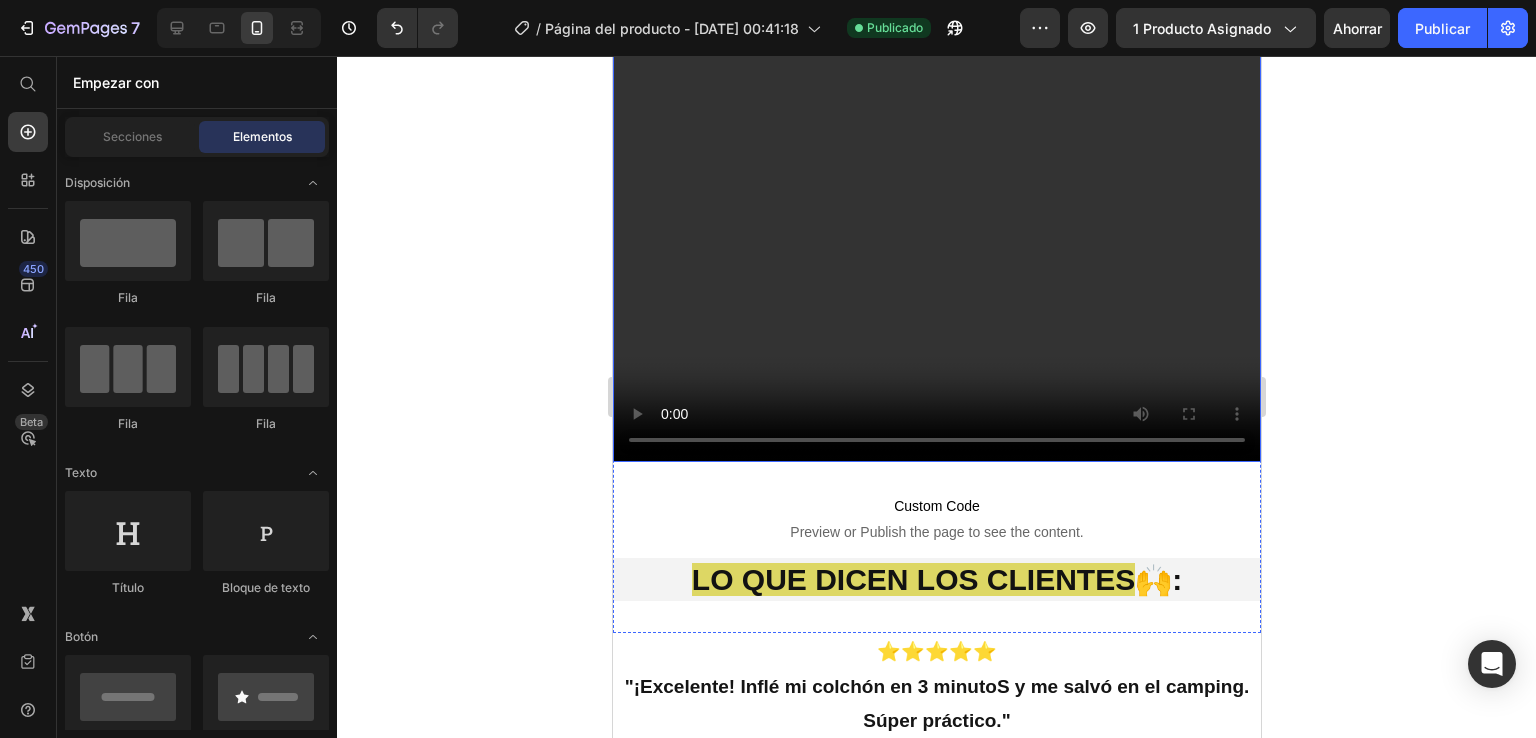 click at bounding box center [936, 138] 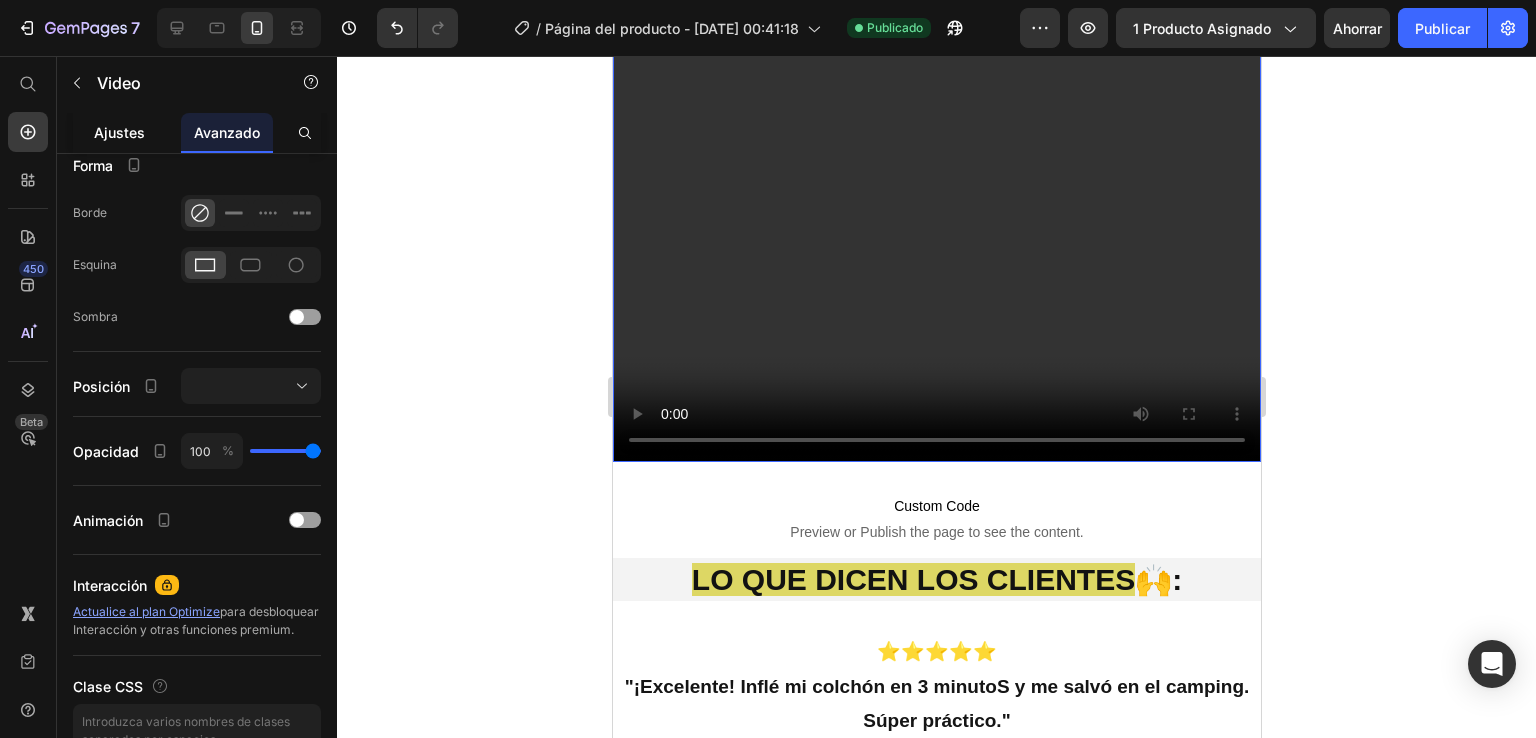 click on "Ajustes" at bounding box center (119, 132) 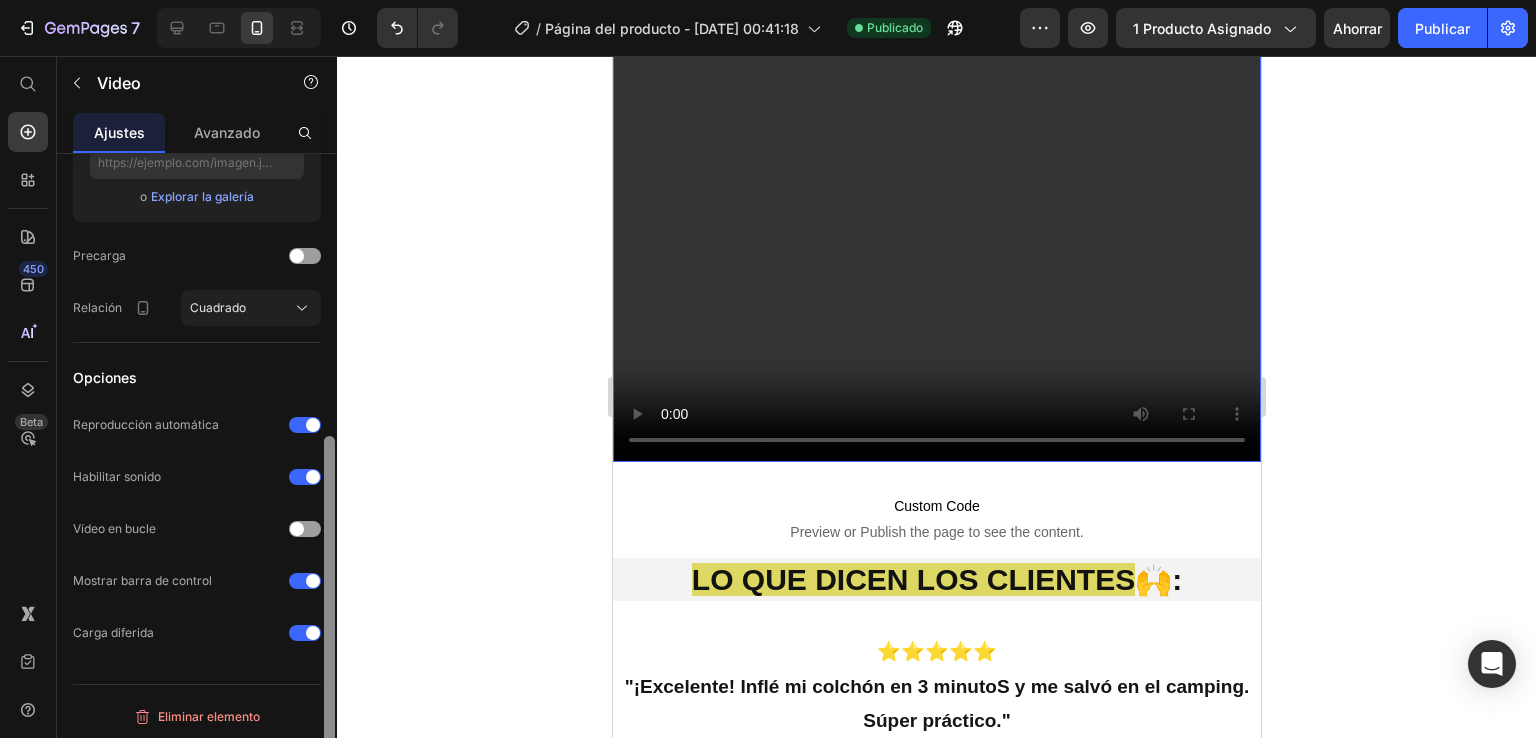 scroll, scrollTop: 508, scrollLeft: 0, axis: vertical 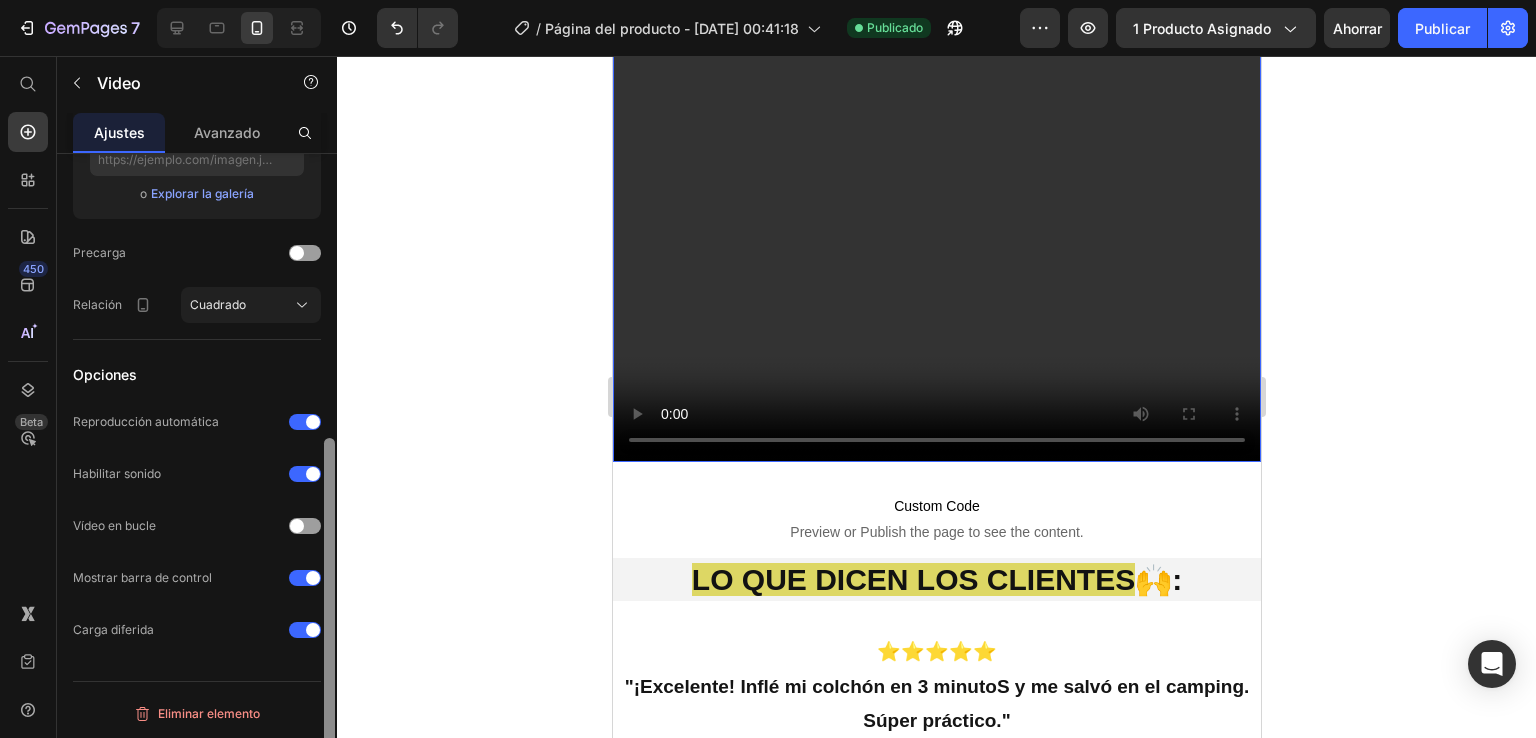 drag, startPoint x: 332, startPoint y: 413, endPoint x: 321, endPoint y: 711, distance: 298.20294 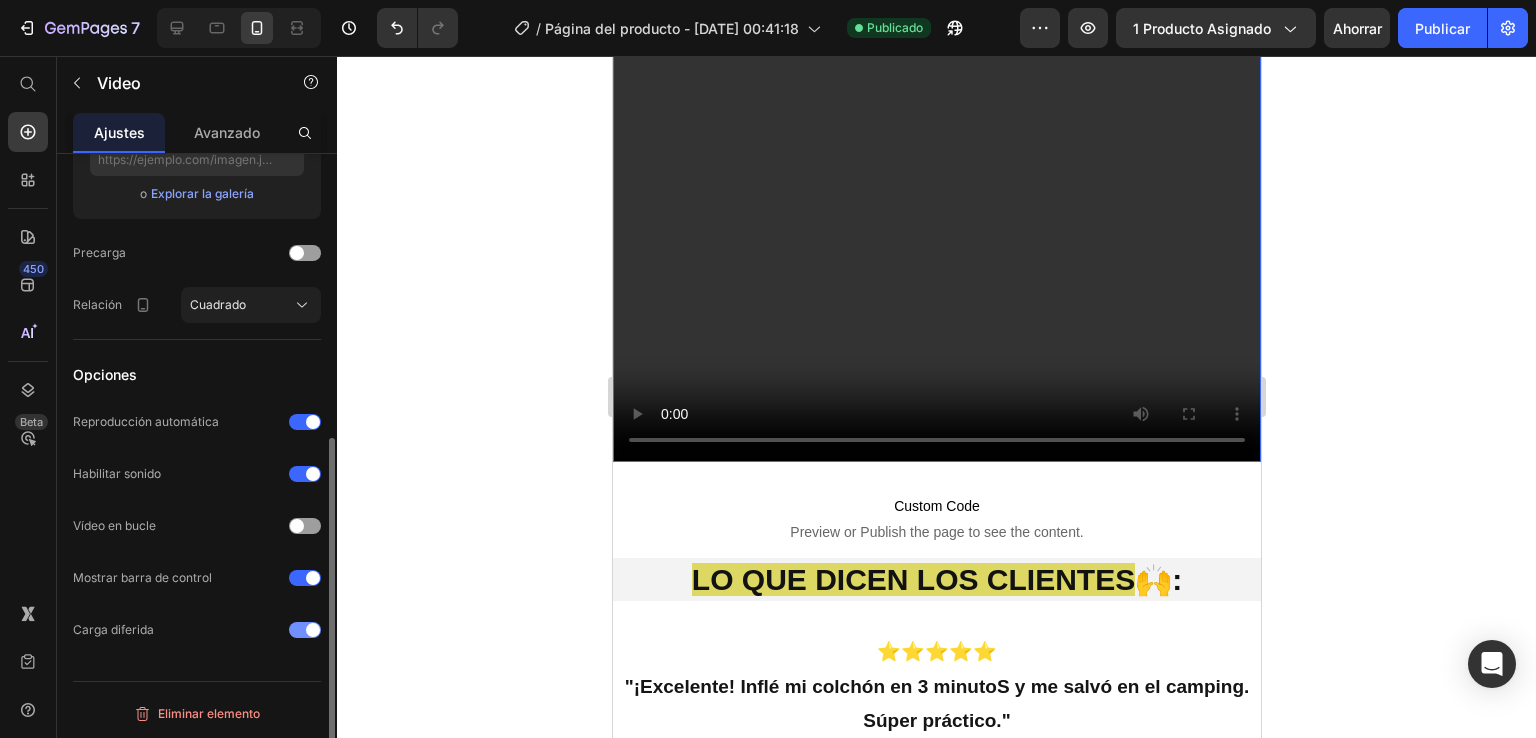 click at bounding box center (305, 630) 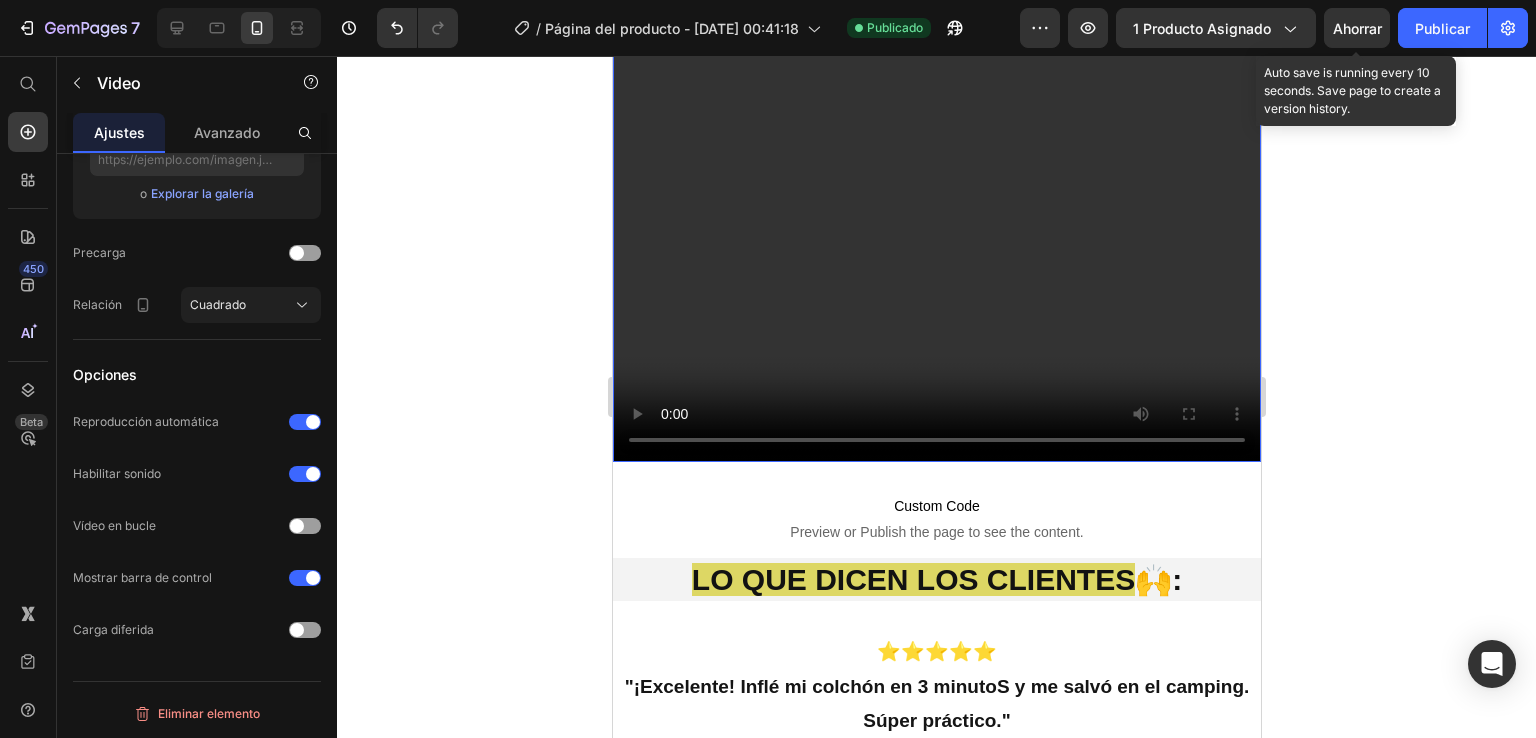 click on "Ahorrar" at bounding box center (1357, 28) 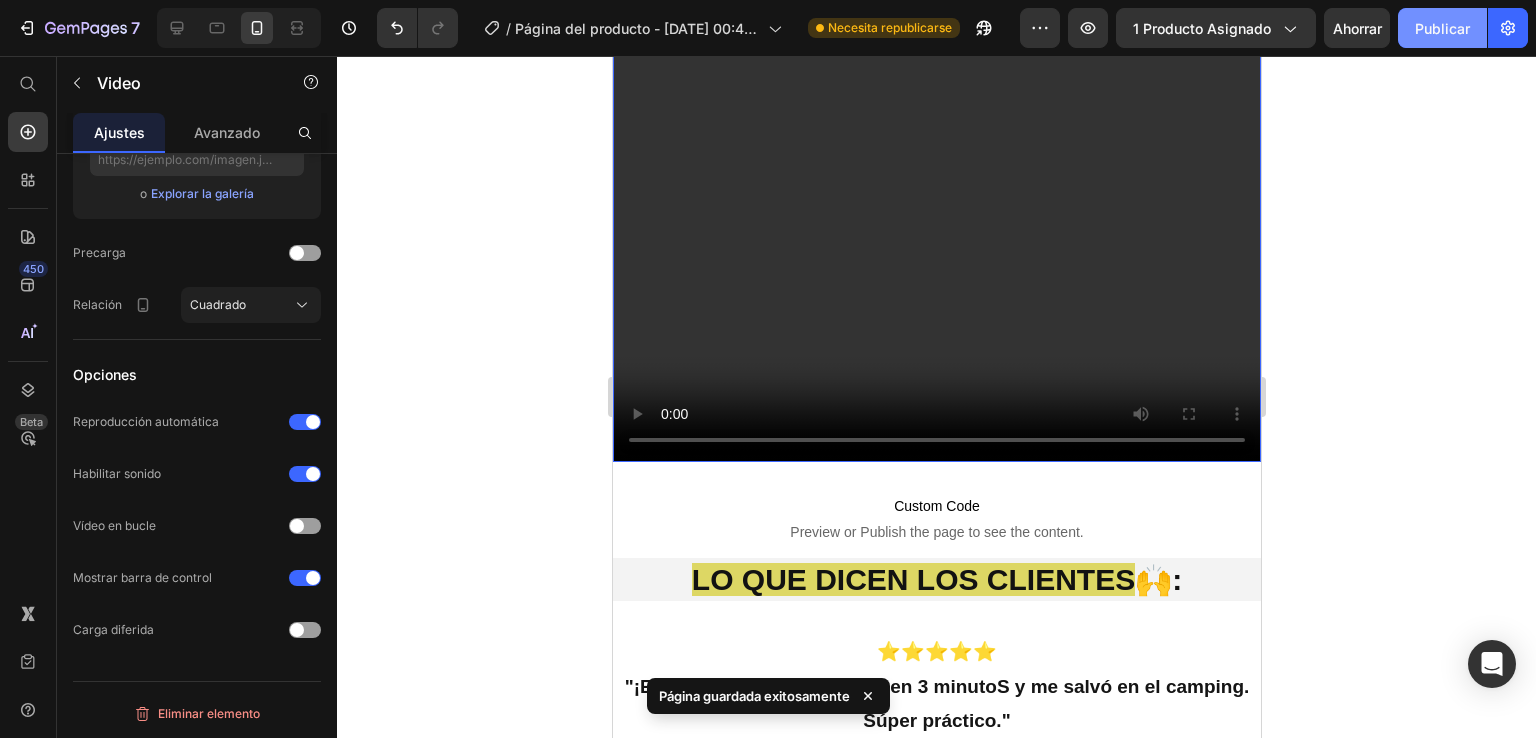 click on "Publicar" 